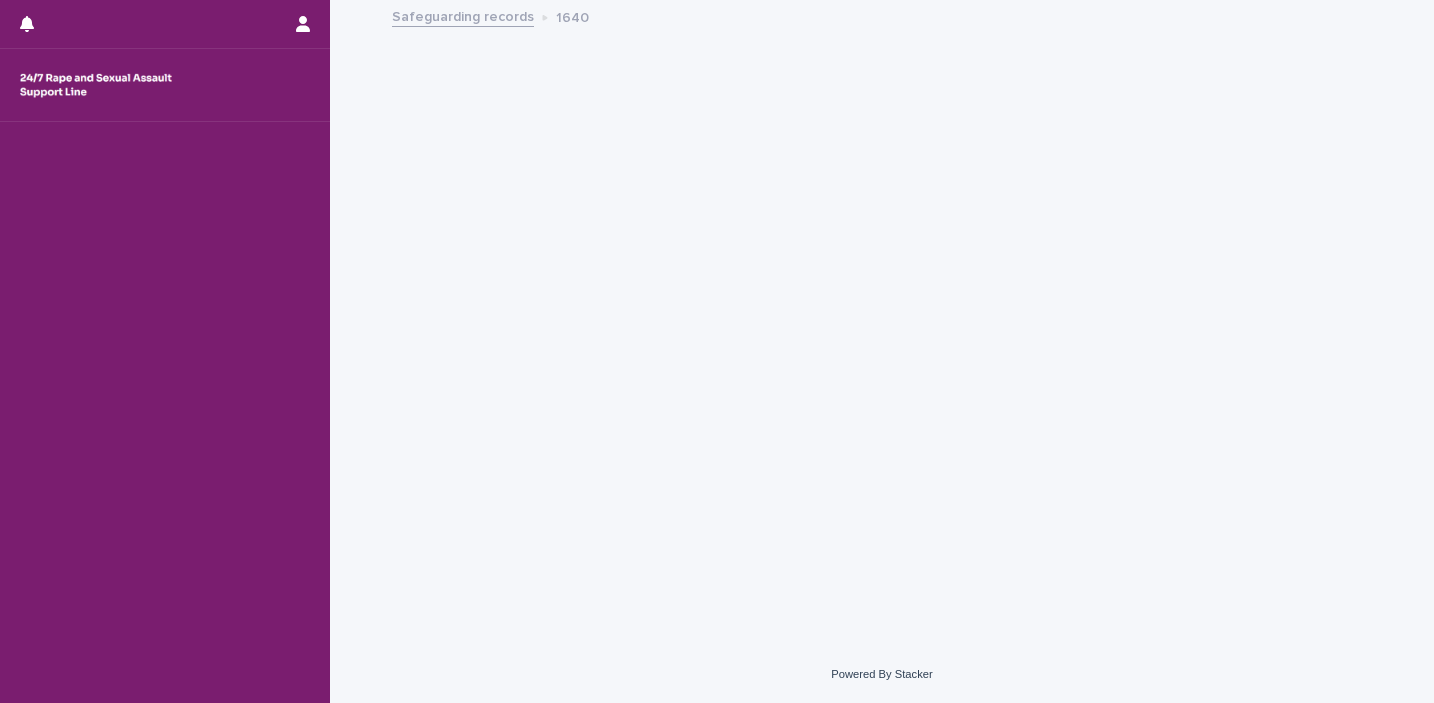 scroll, scrollTop: 0, scrollLeft: 0, axis: both 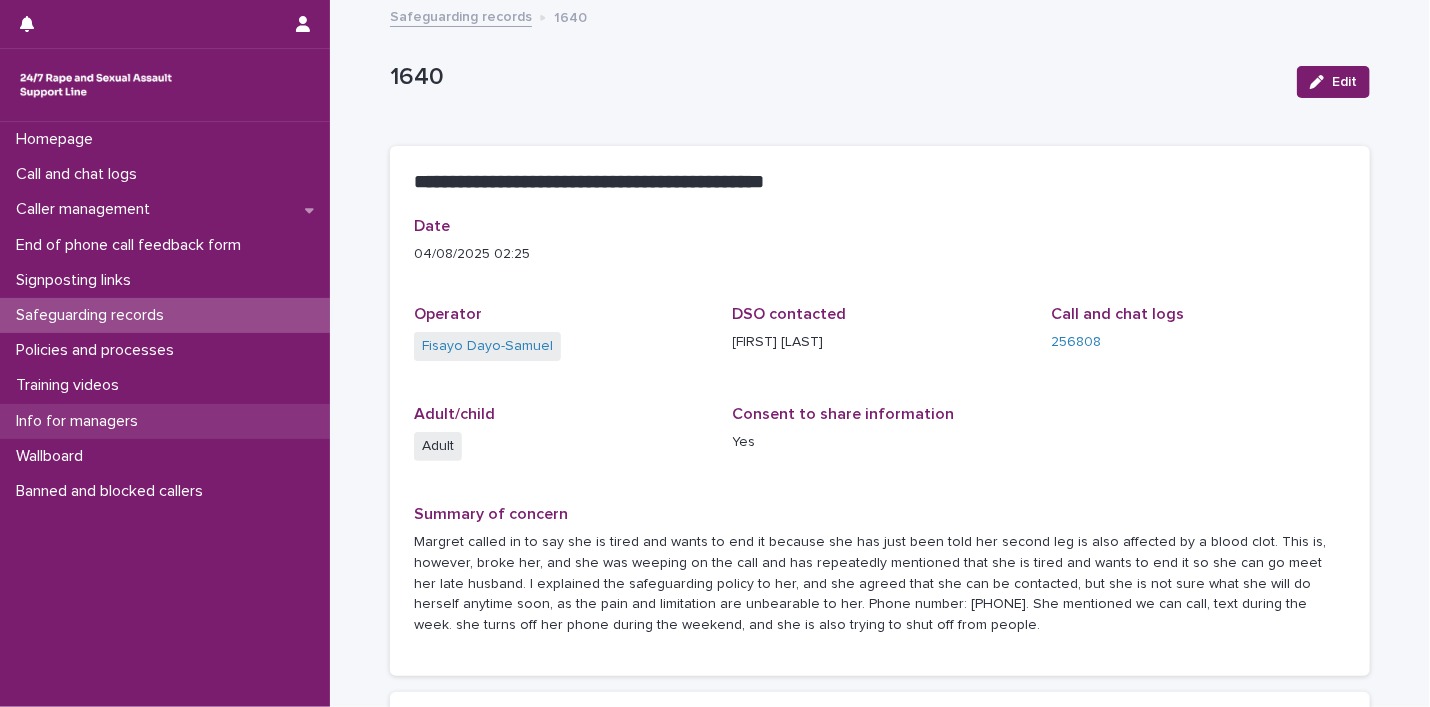 click on "Info for managers" at bounding box center (81, 421) 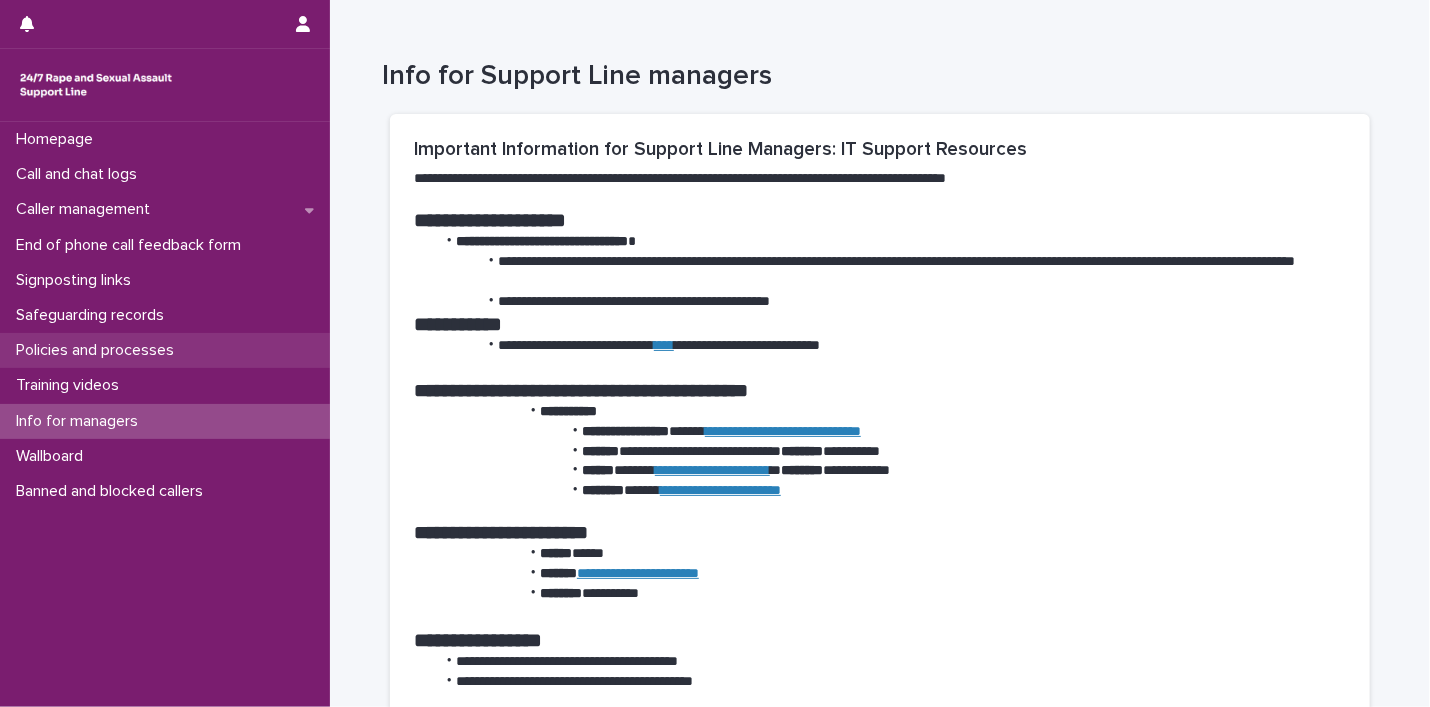 click on "Policies and processes" at bounding box center (99, 350) 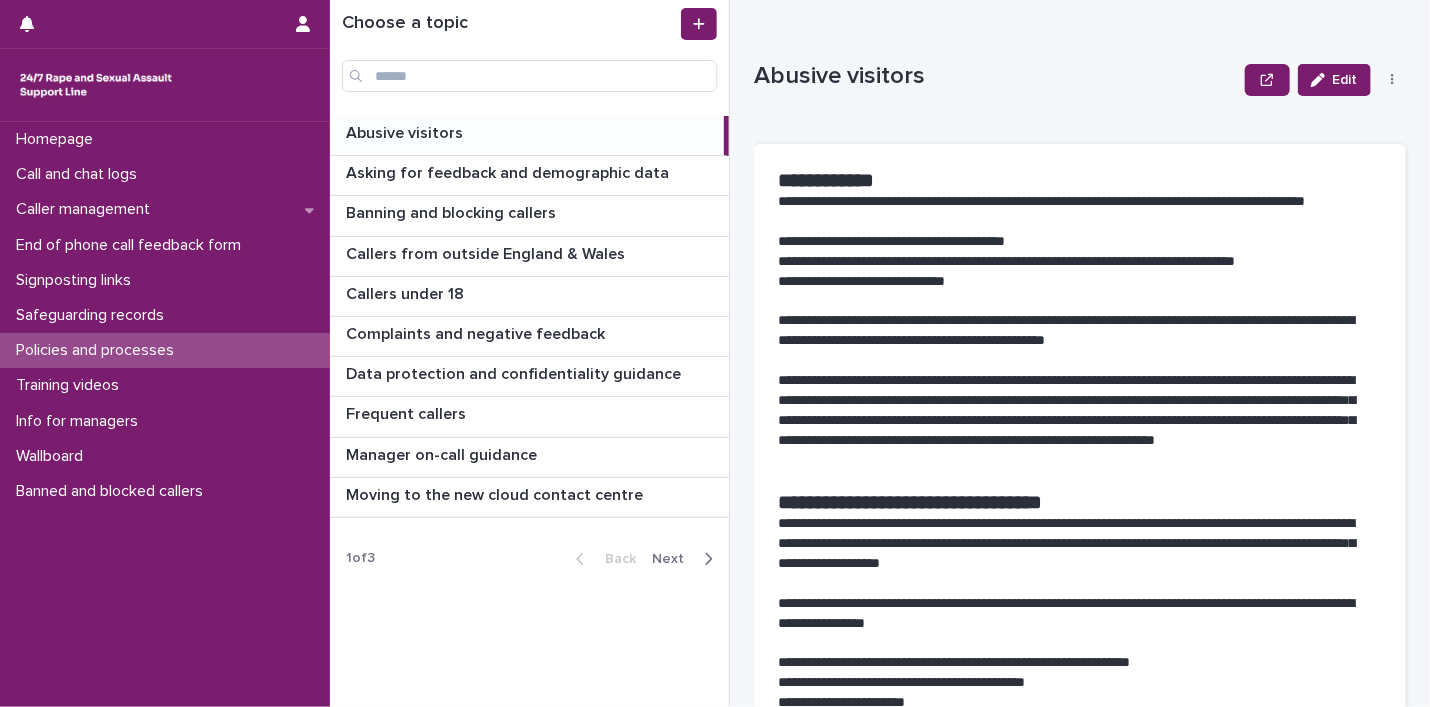click on "Next" at bounding box center (674, 559) 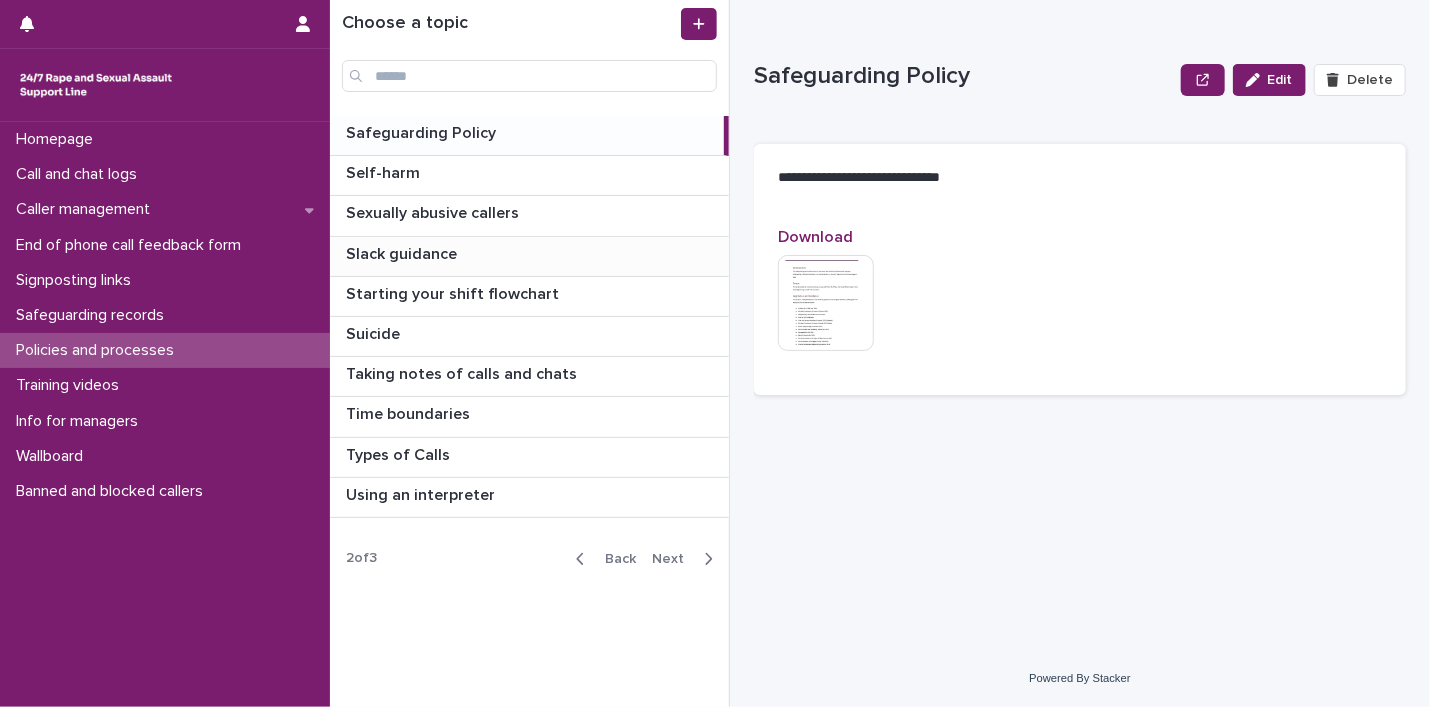 click on "Slack guidance" at bounding box center [403, 252] 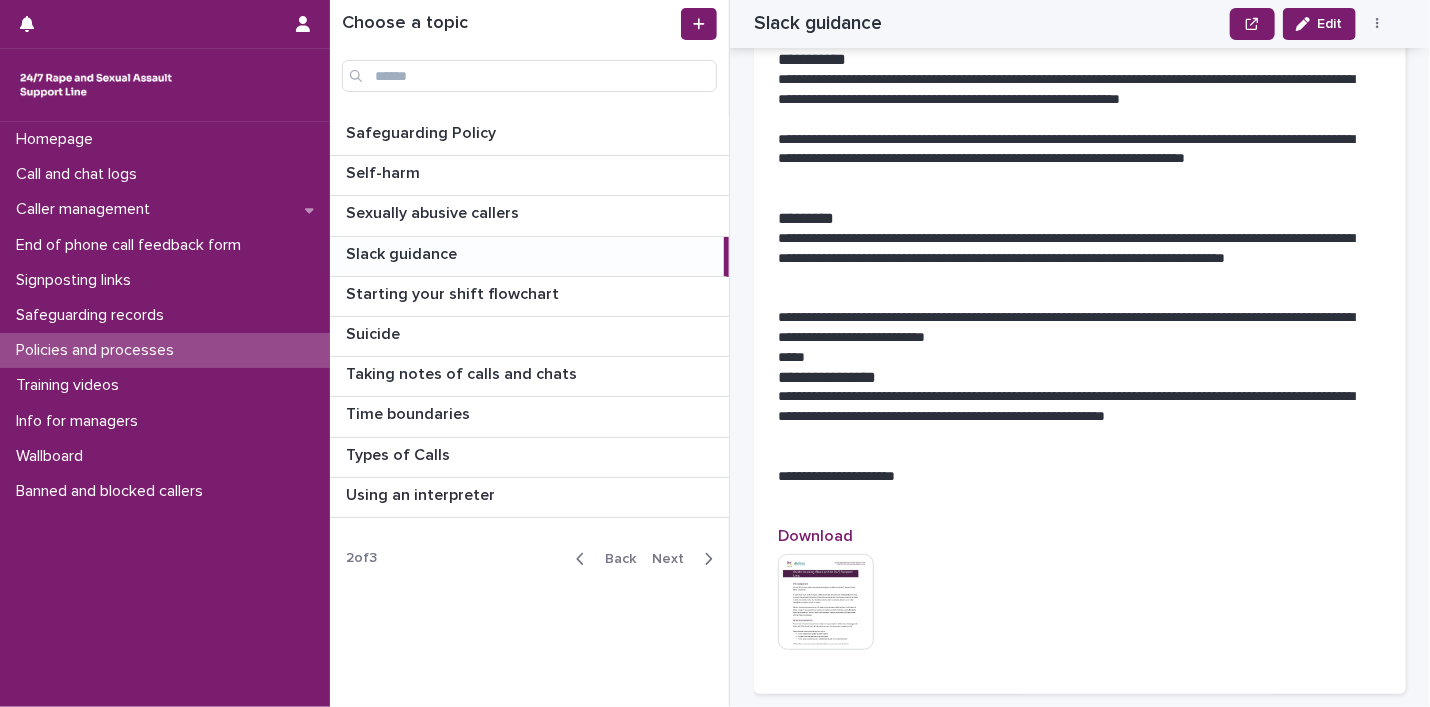 scroll, scrollTop: 2800, scrollLeft: 0, axis: vertical 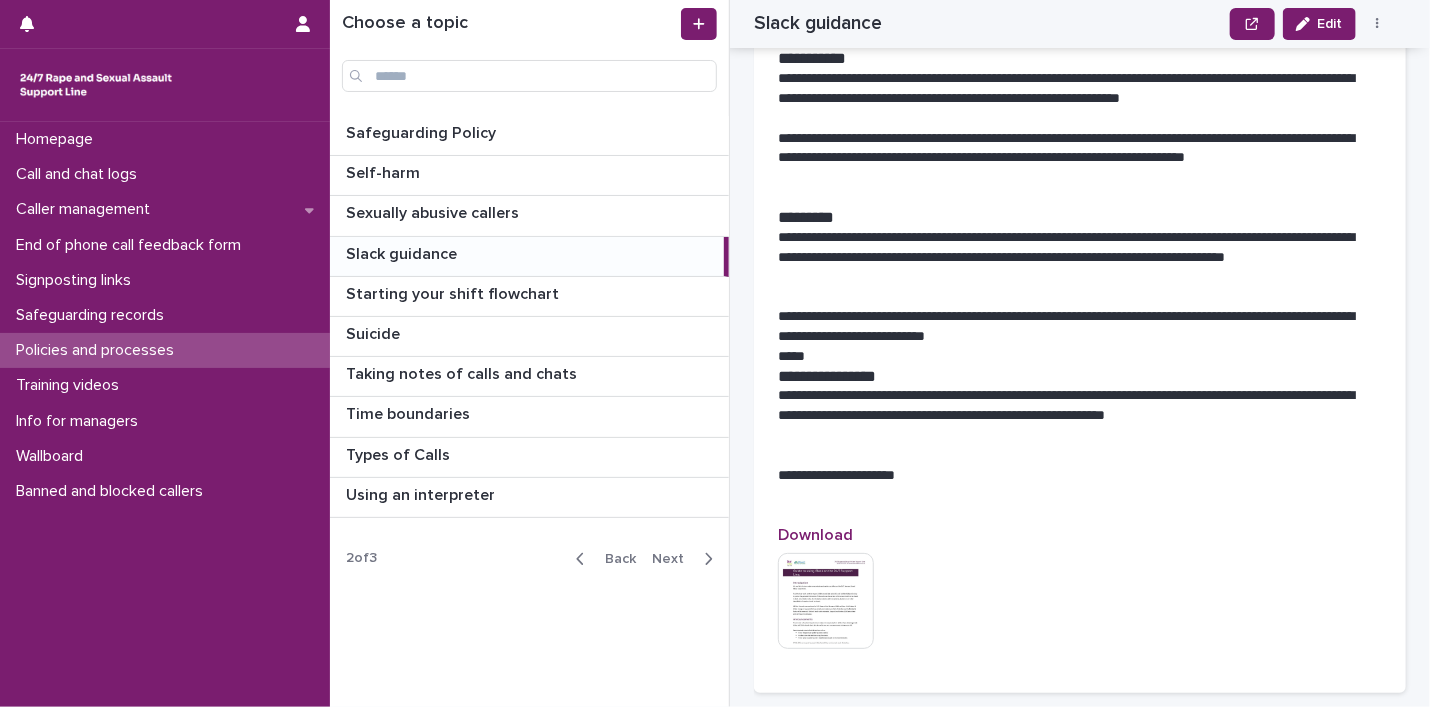 click on "**********" at bounding box center (1072, 406) 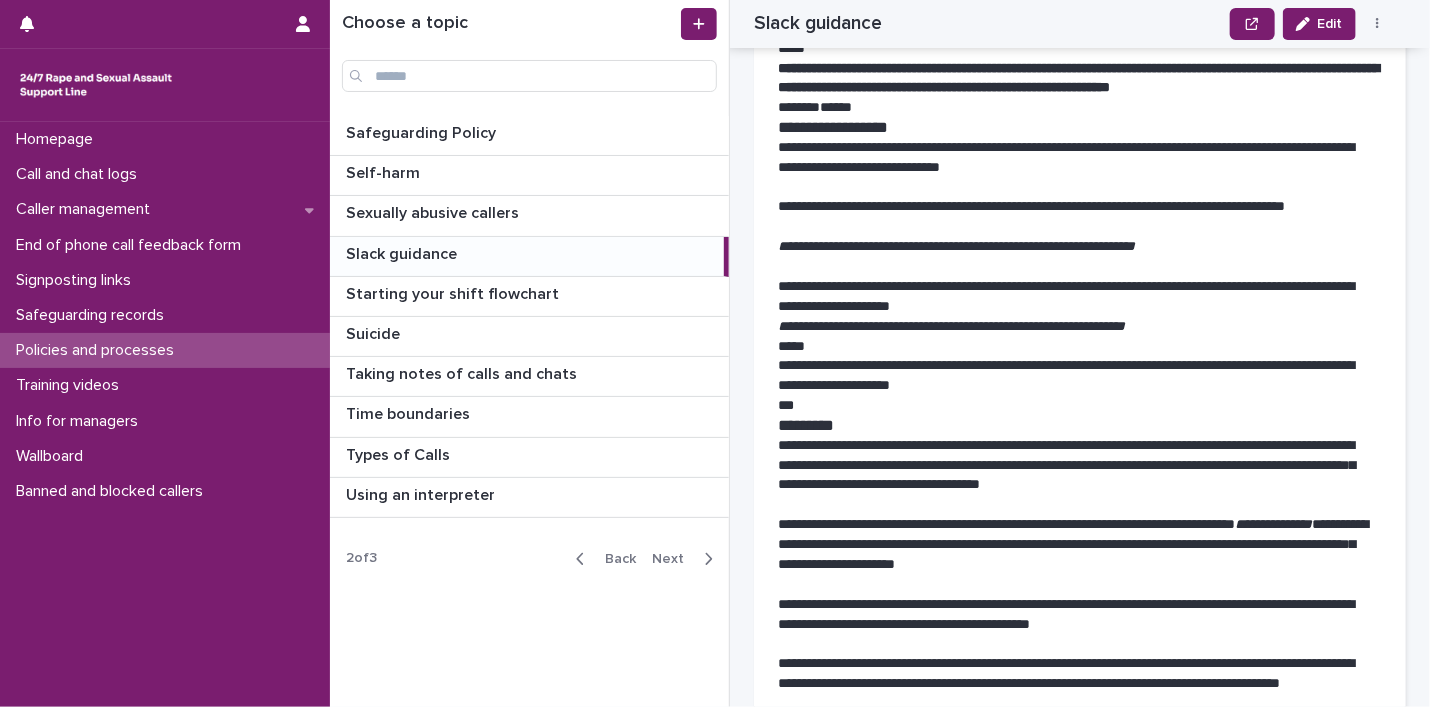 scroll, scrollTop: 1658, scrollLeft: 0, axis: vertical 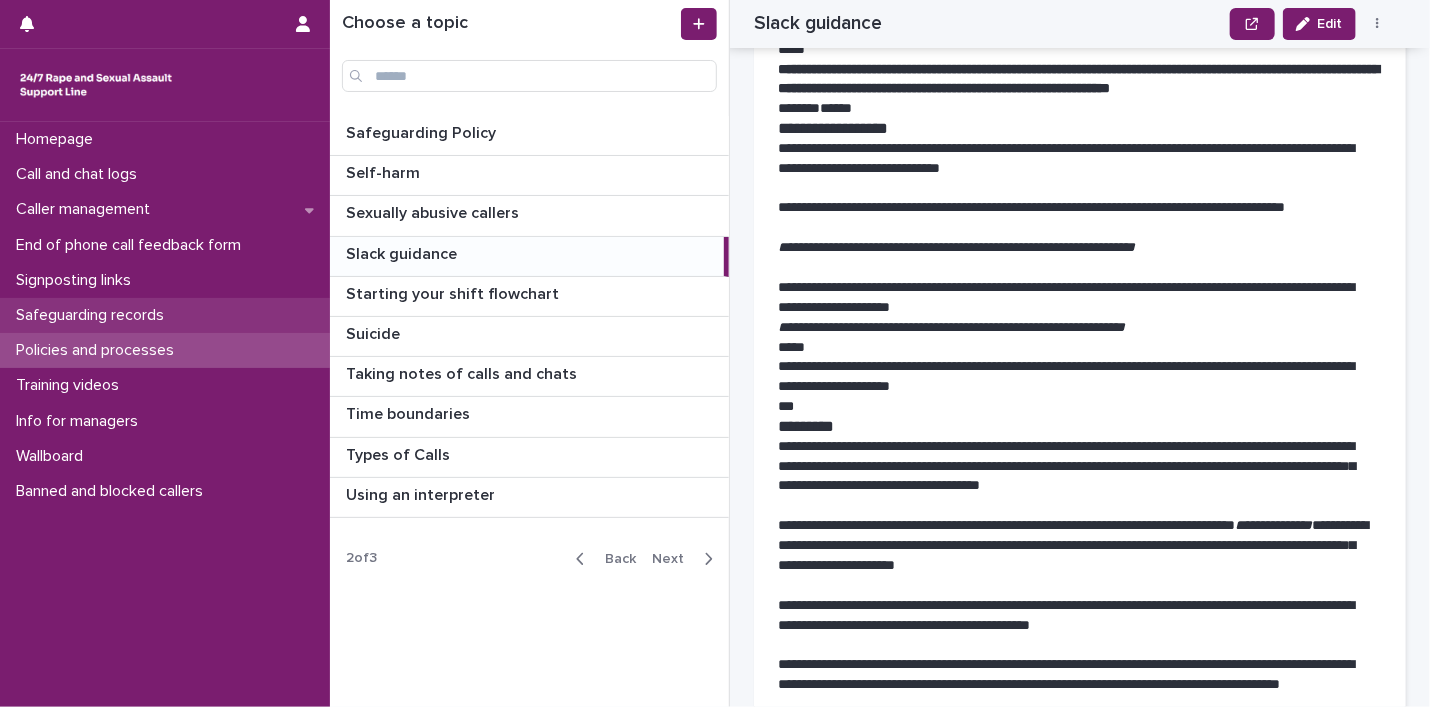 click on "Safeguarding records" at bounding box center (94, 315) 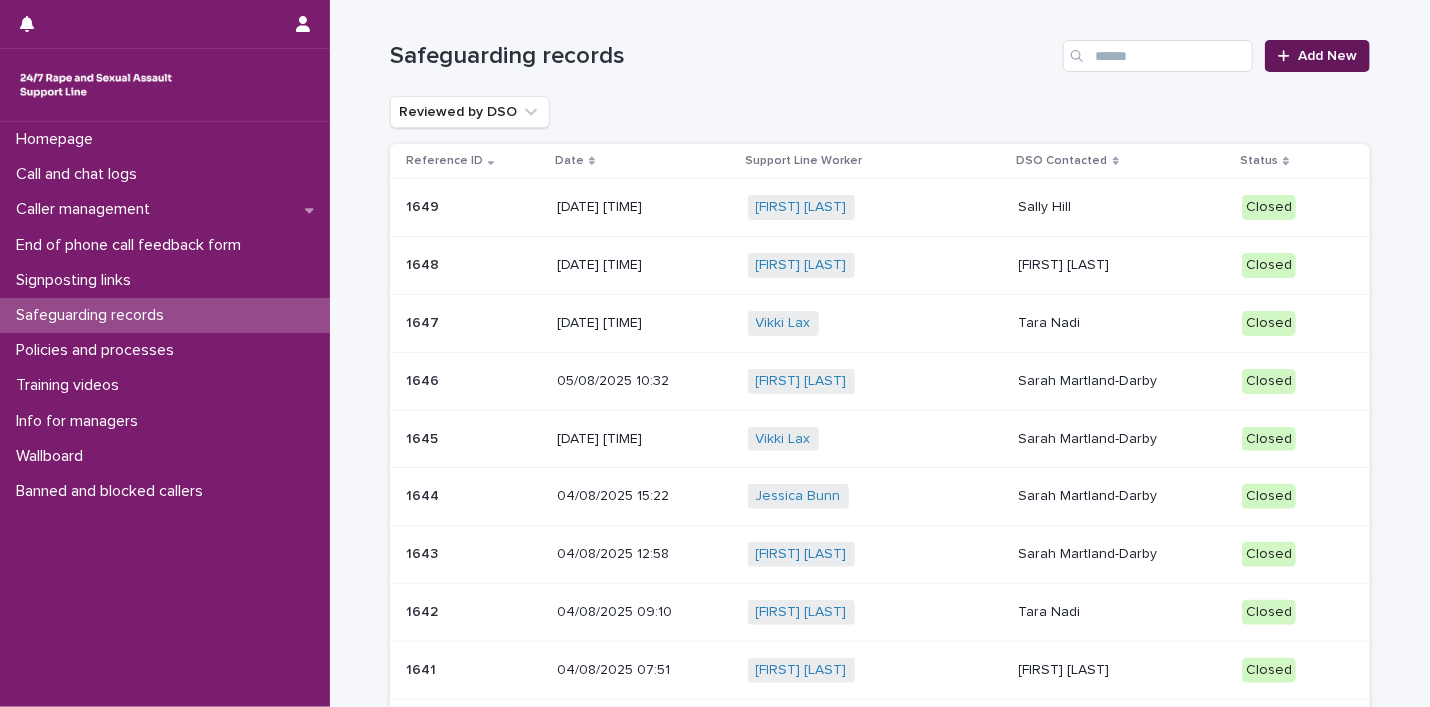 click on "Add New" at bounding box center [1327, 56] 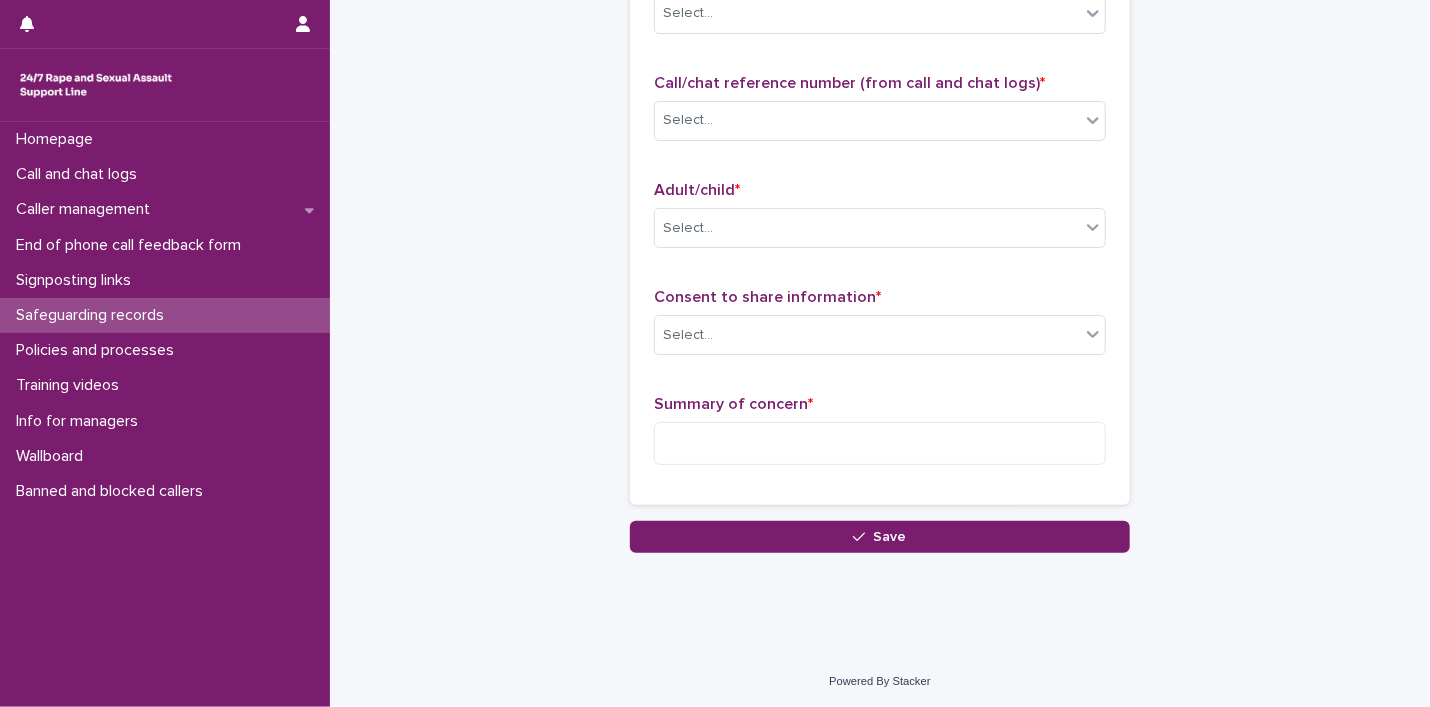 scroll, scrollTop: 0, scrollLeft: 0, axis: both 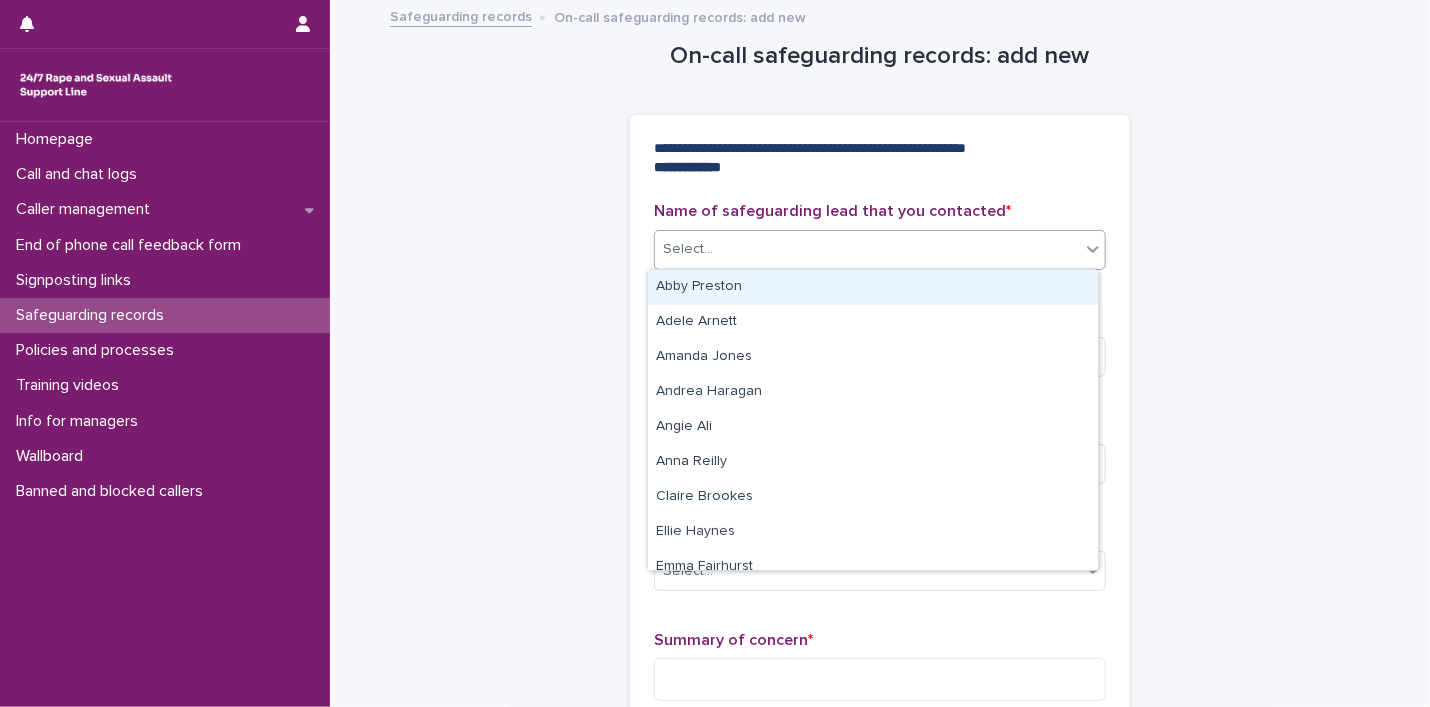 click on "Select..." at bounding box center (867, 249) 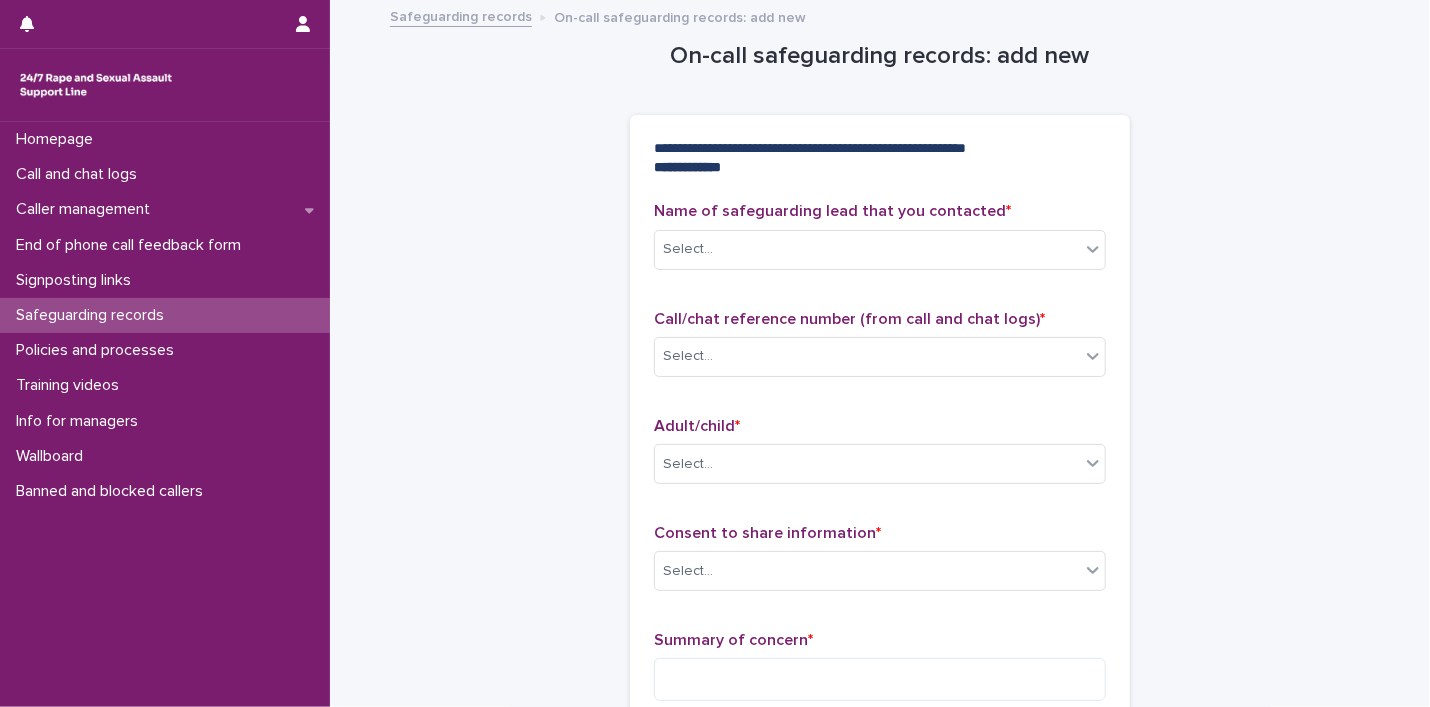 click on "**********" at bounding box center (880, 395) 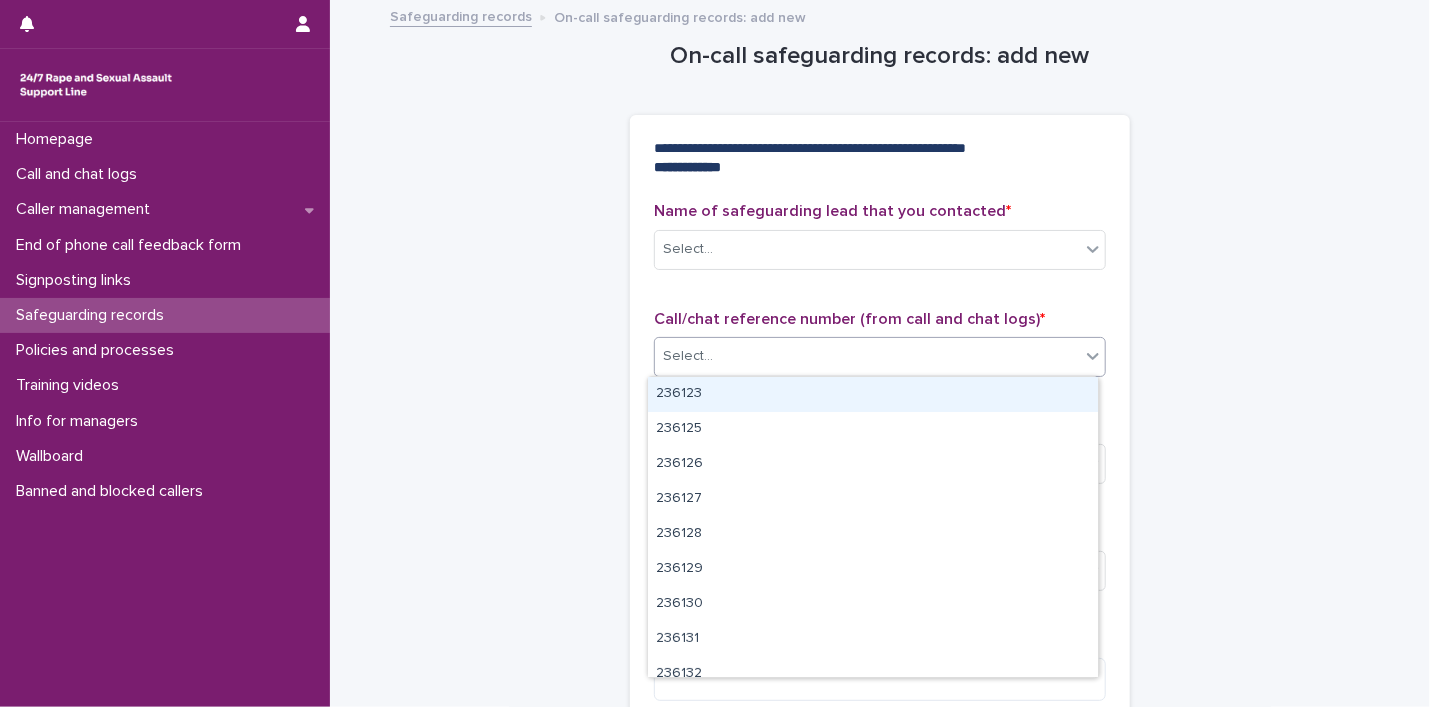 click on "Select..." at bounding box center [867, 356] 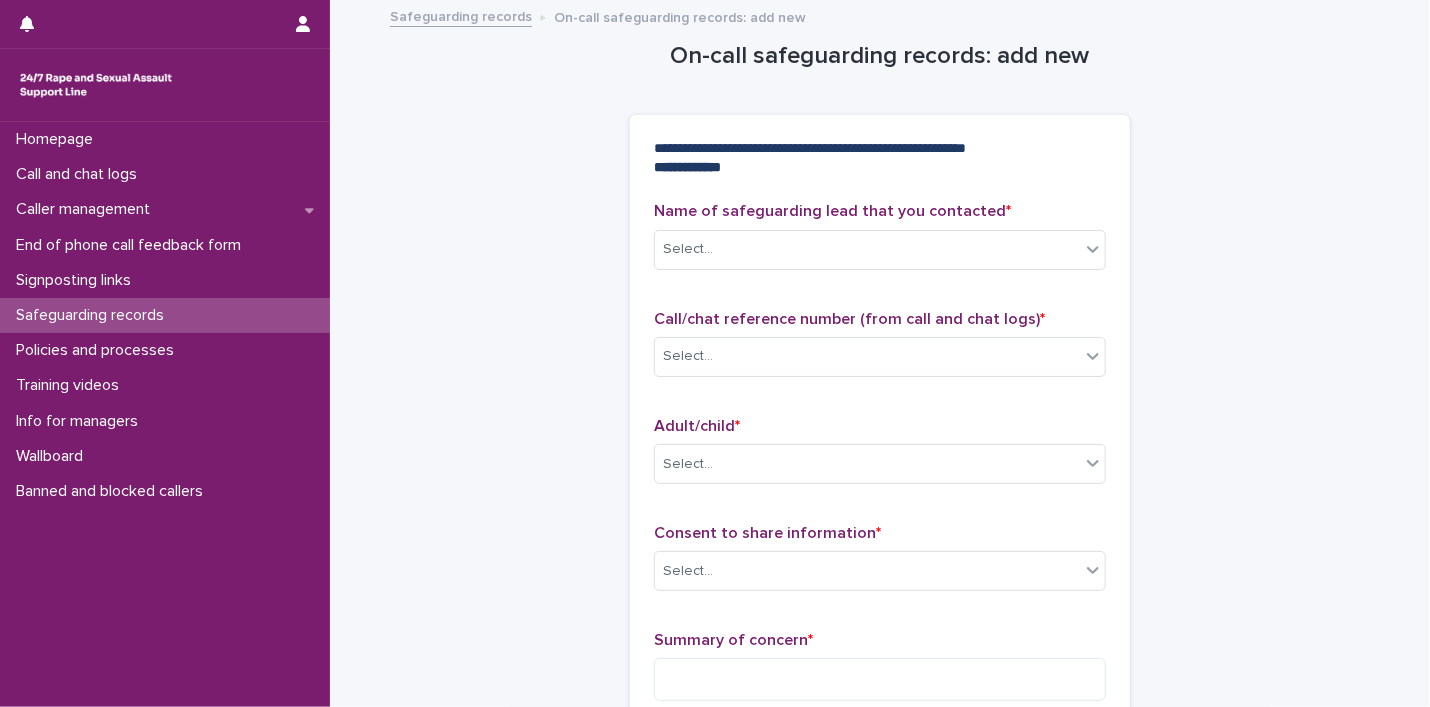 click on "**********" at bounding box center (880, 395) 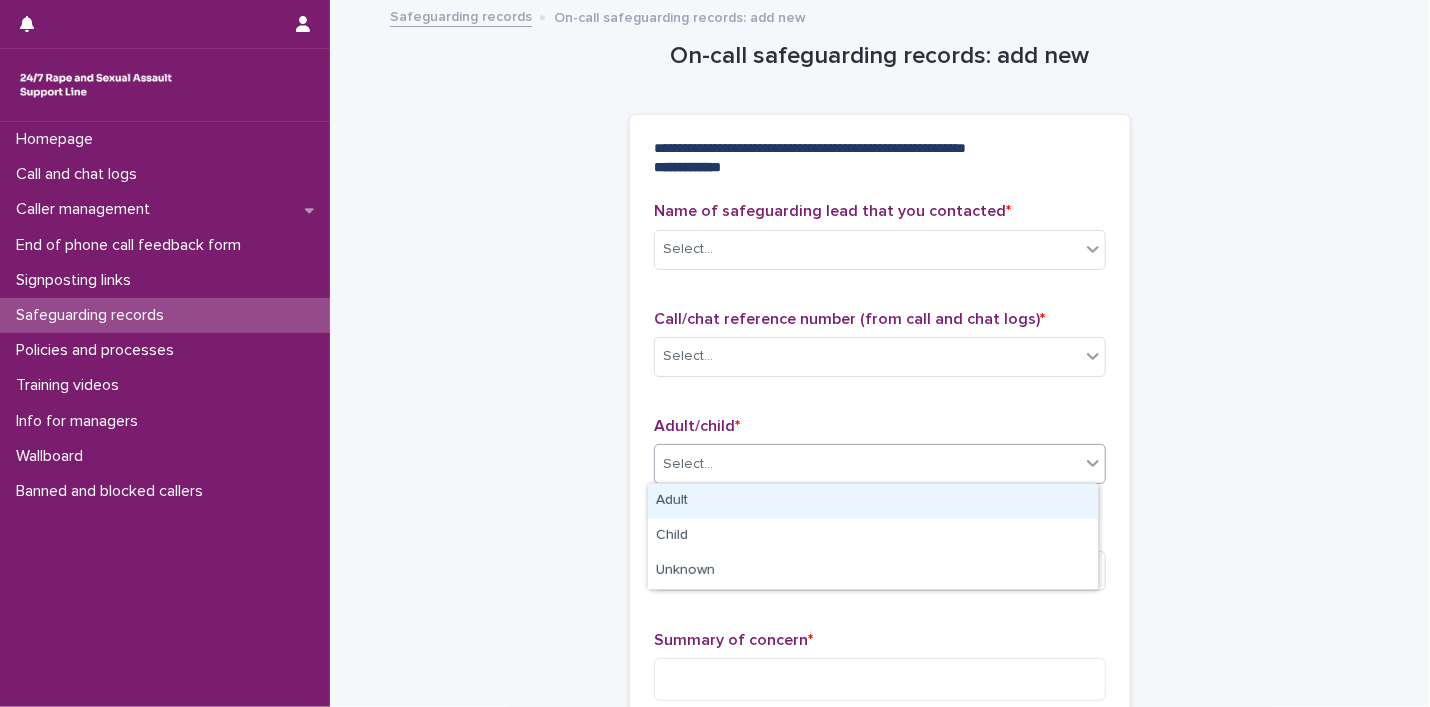 click on "Select..." at bounding box center (867, 464) 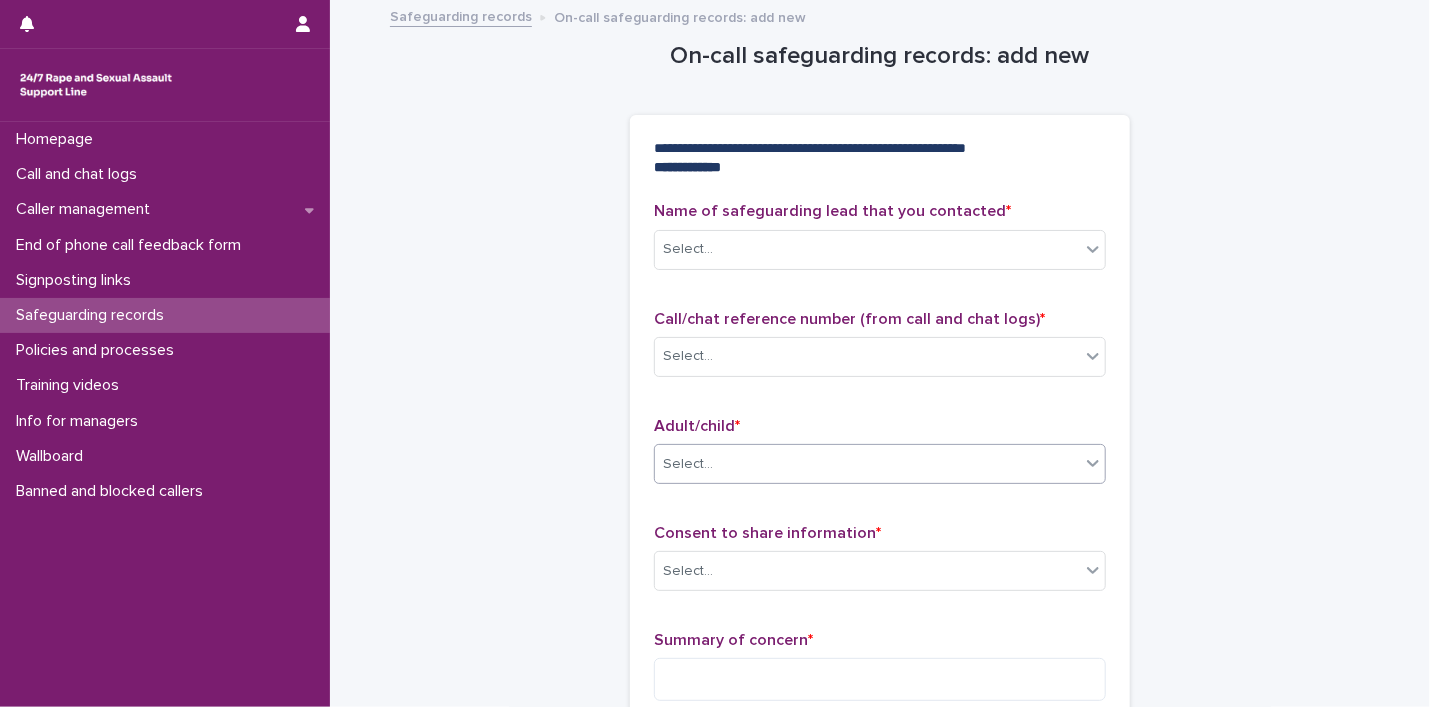 click on "Select..." at bounding box center (867, 464) 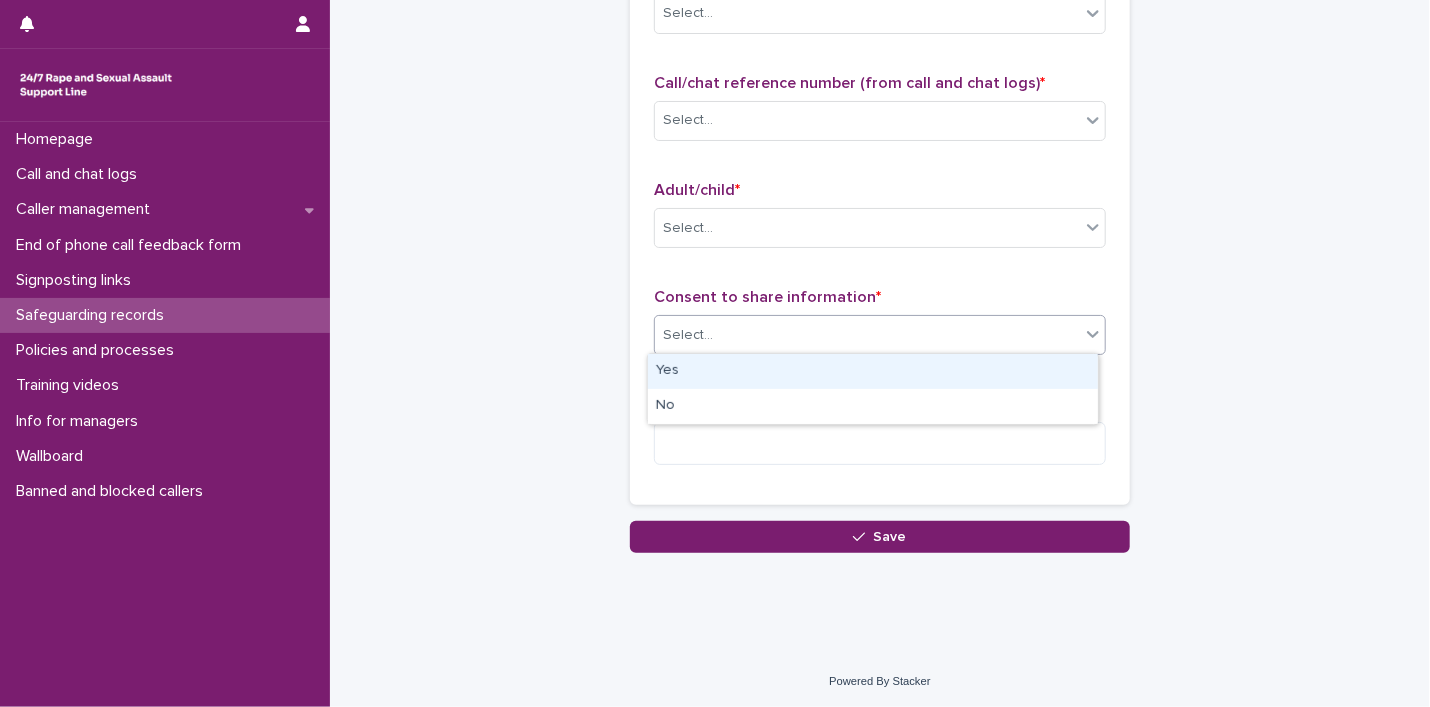click on "Select..." at bounding box center (867, 335) 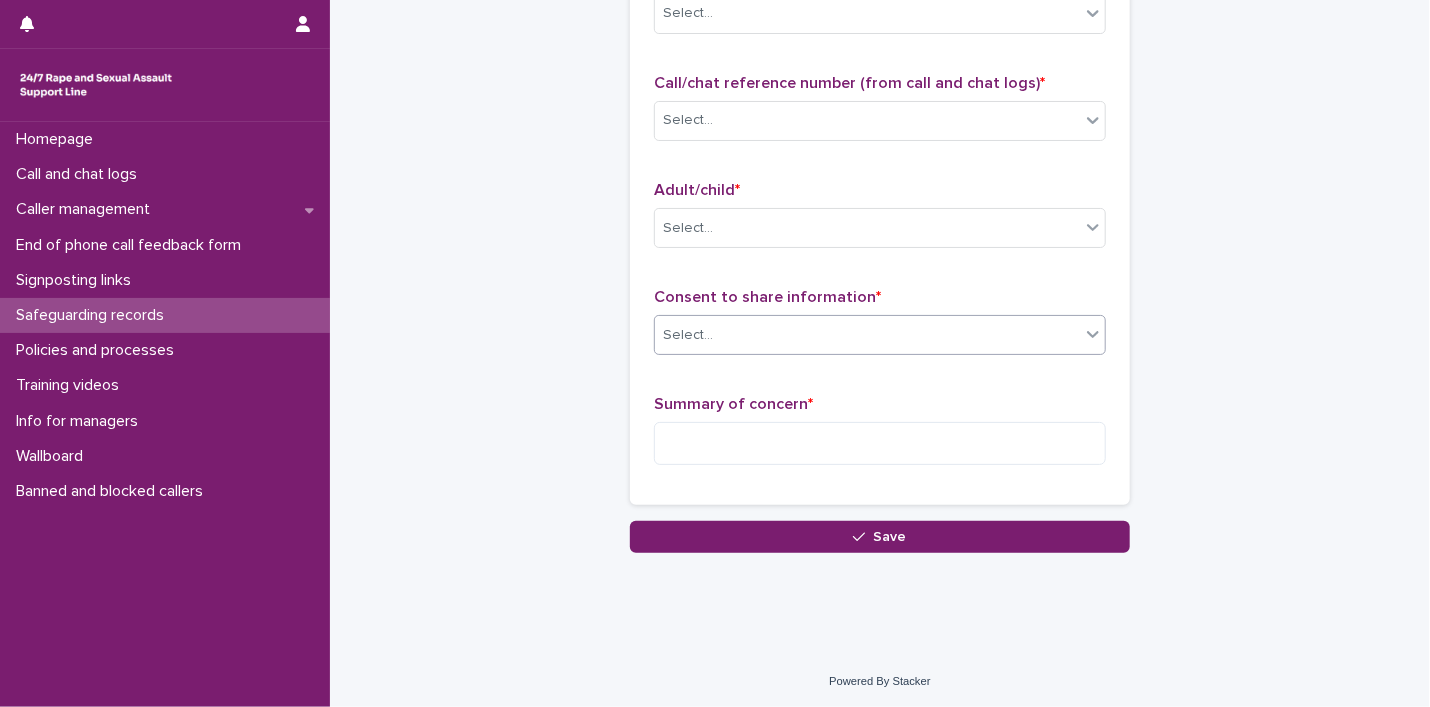 click on "Select..." at bounding box center (867, 335) 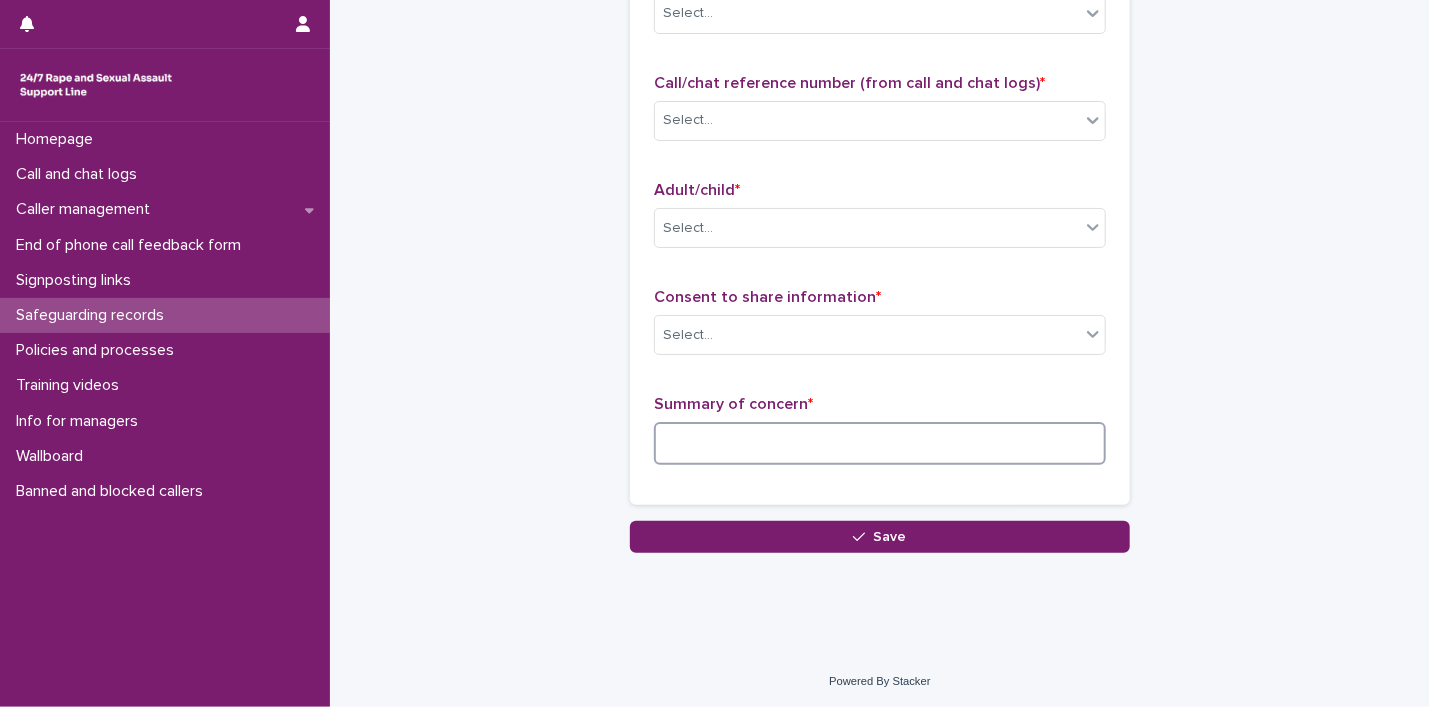 click at bounding box center [880, 443] 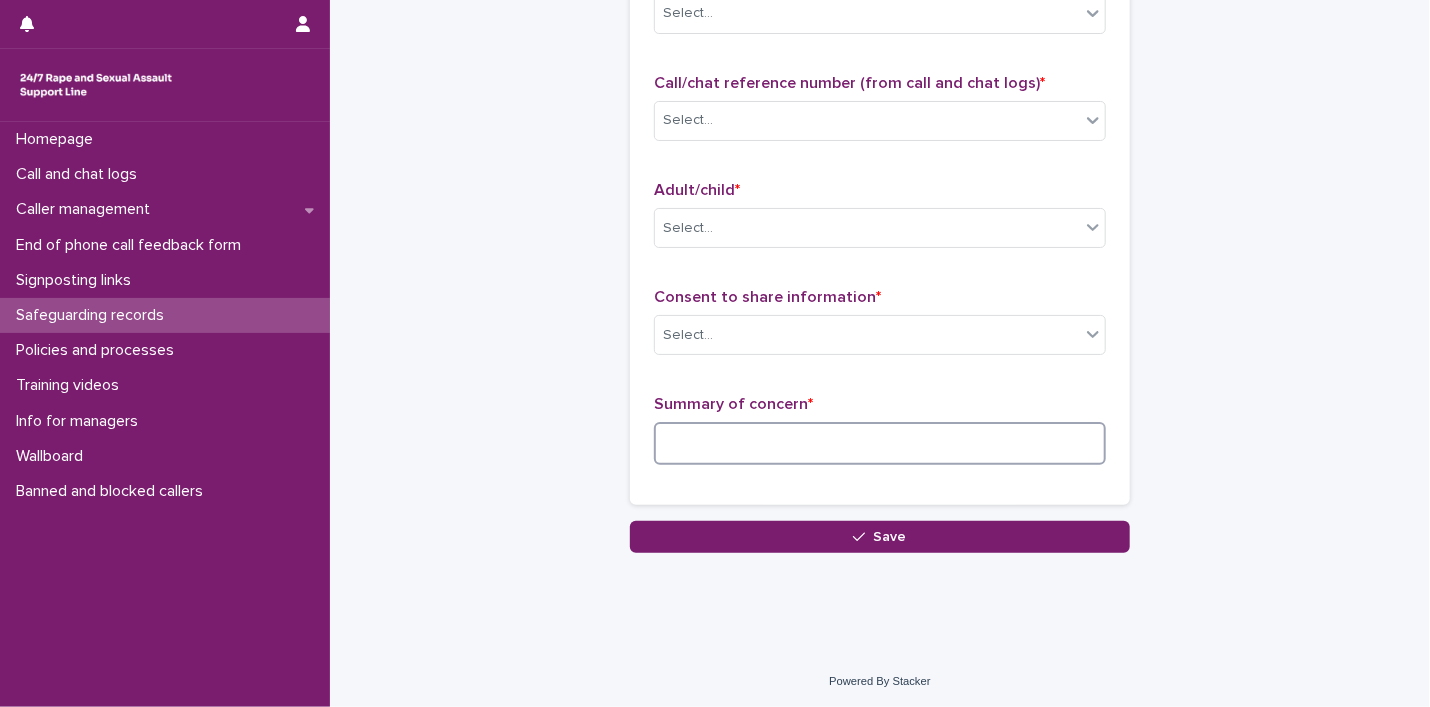 scroll, scrollTop: 0, scrollLeft: 0, axis: both 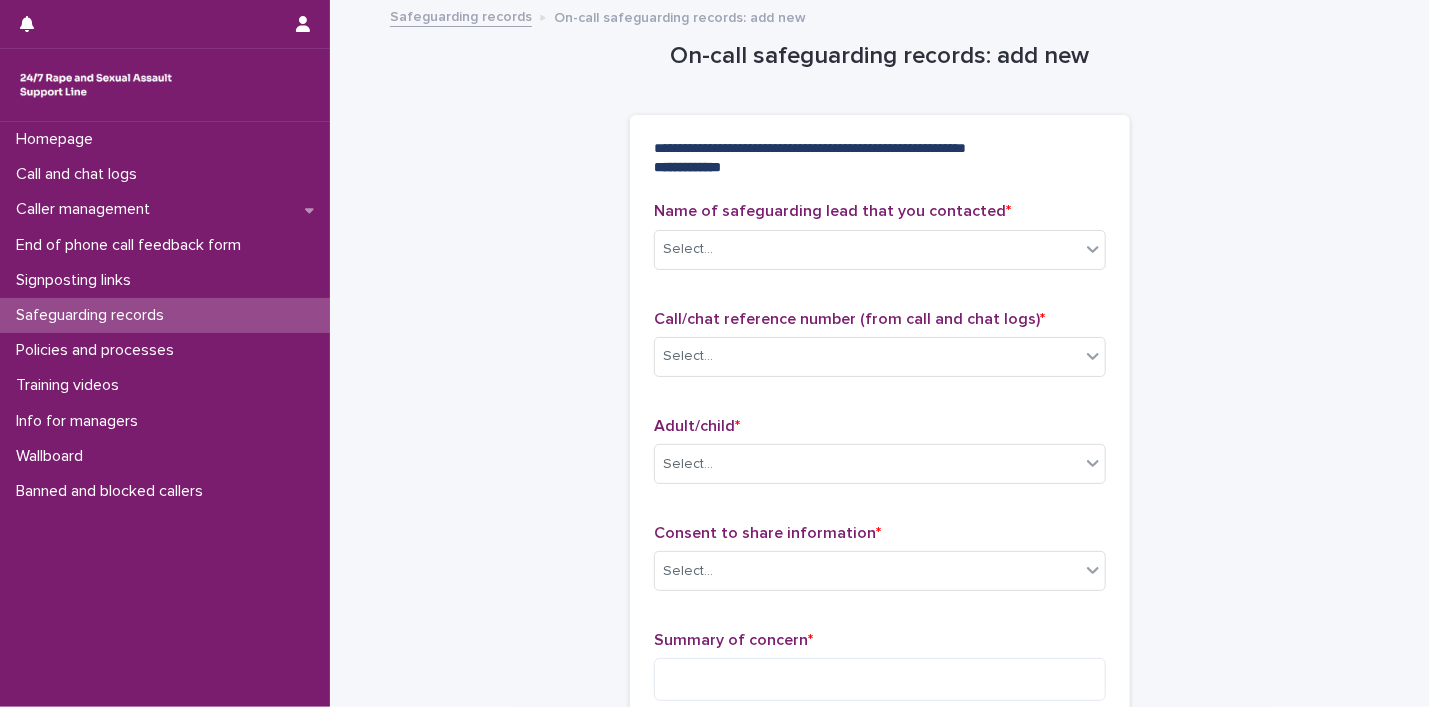 click on "Safeguarding records" at bounding box center [461, 15] 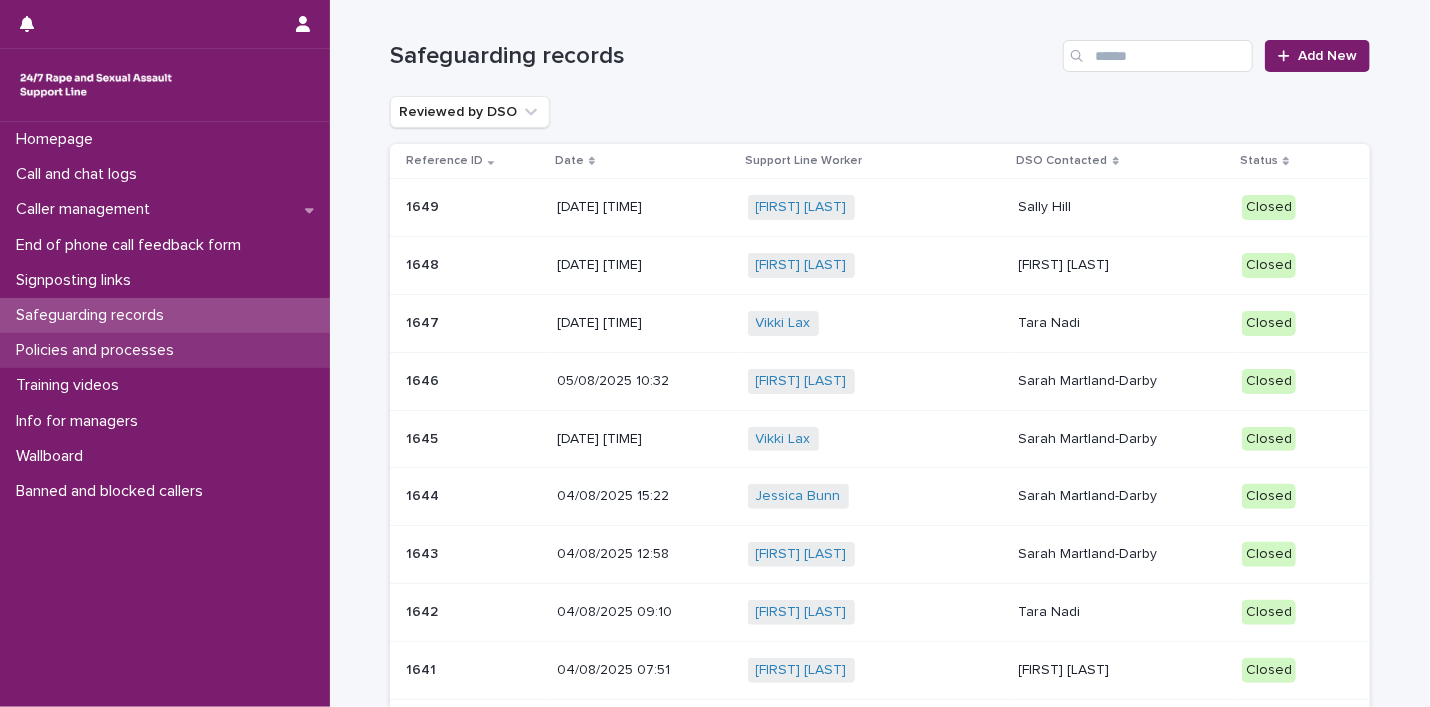 click on "Policies and processes" at bounding box center [99, 350] 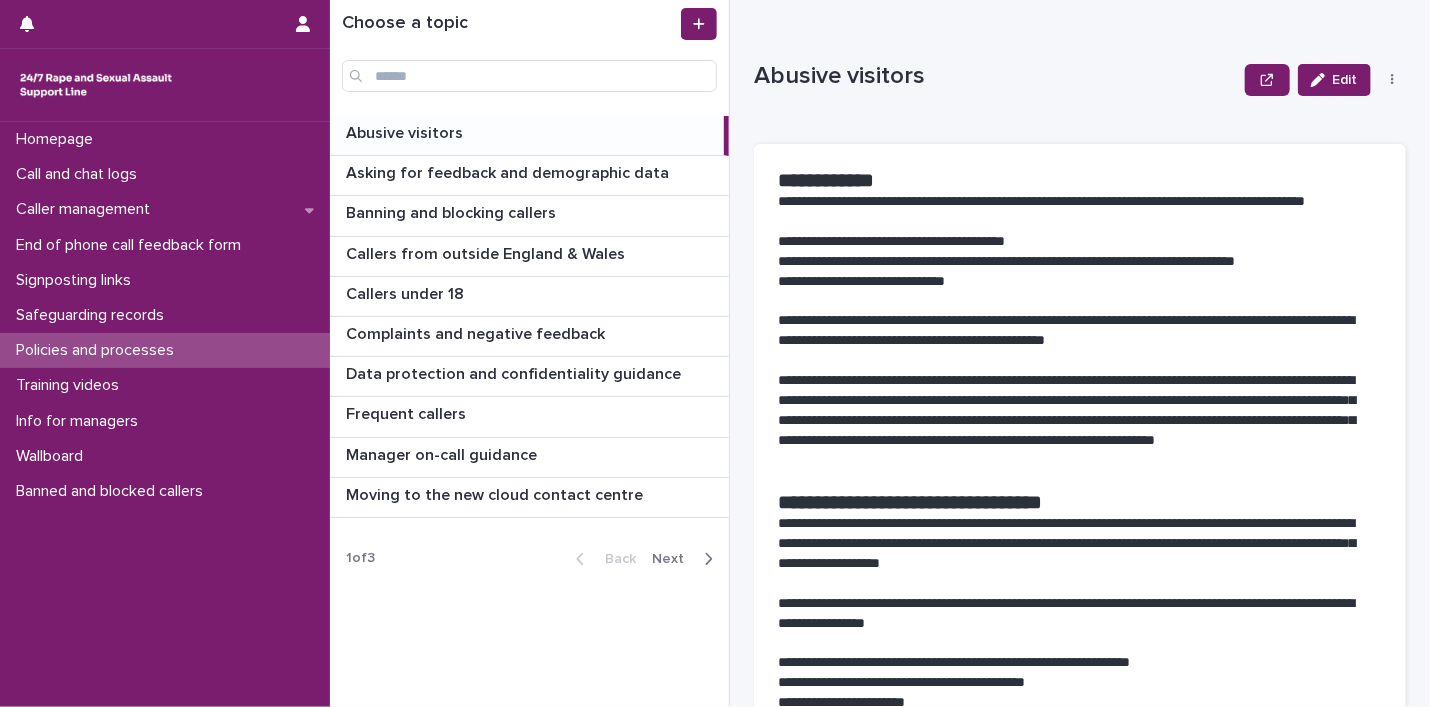 click on "Next" at bounding box center (674, 559) 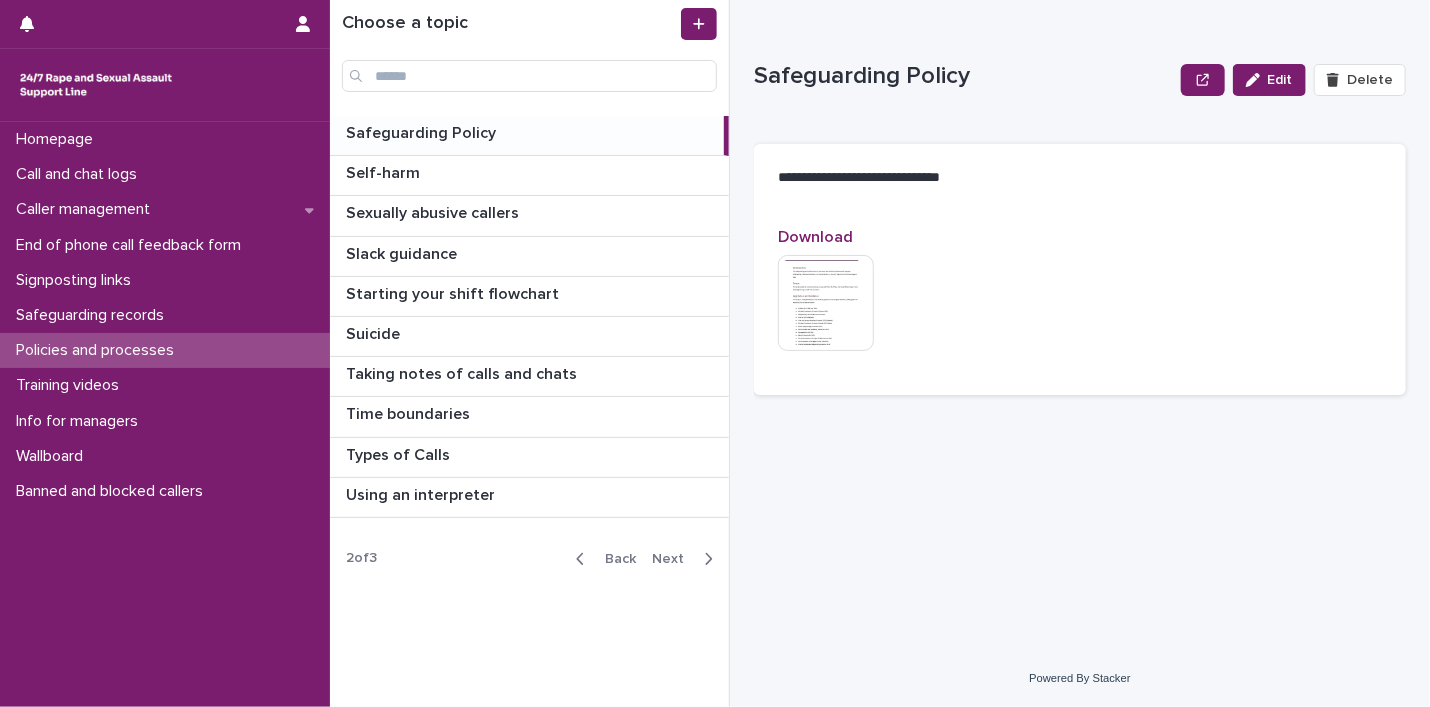 click on "Back" at bounding box center (614, 559) 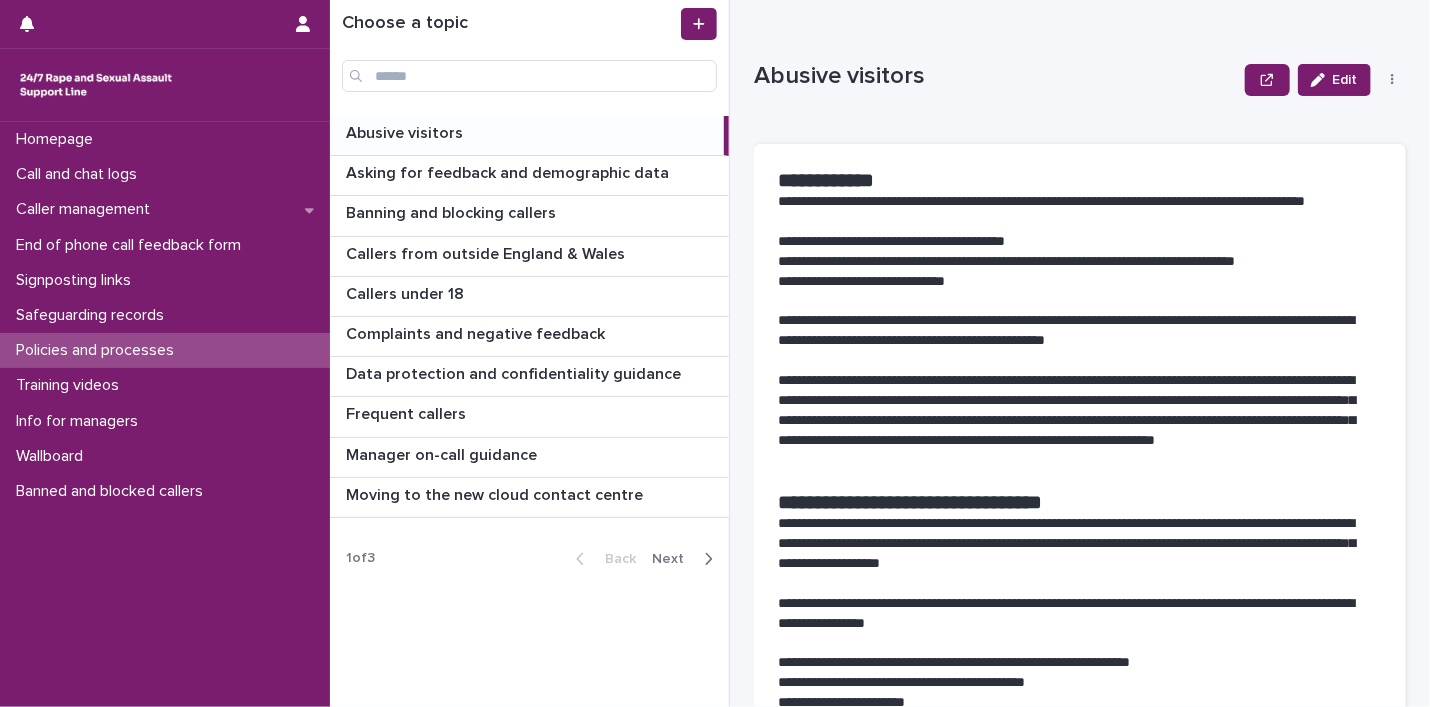click on "Next" at bounding box center [674, 559] 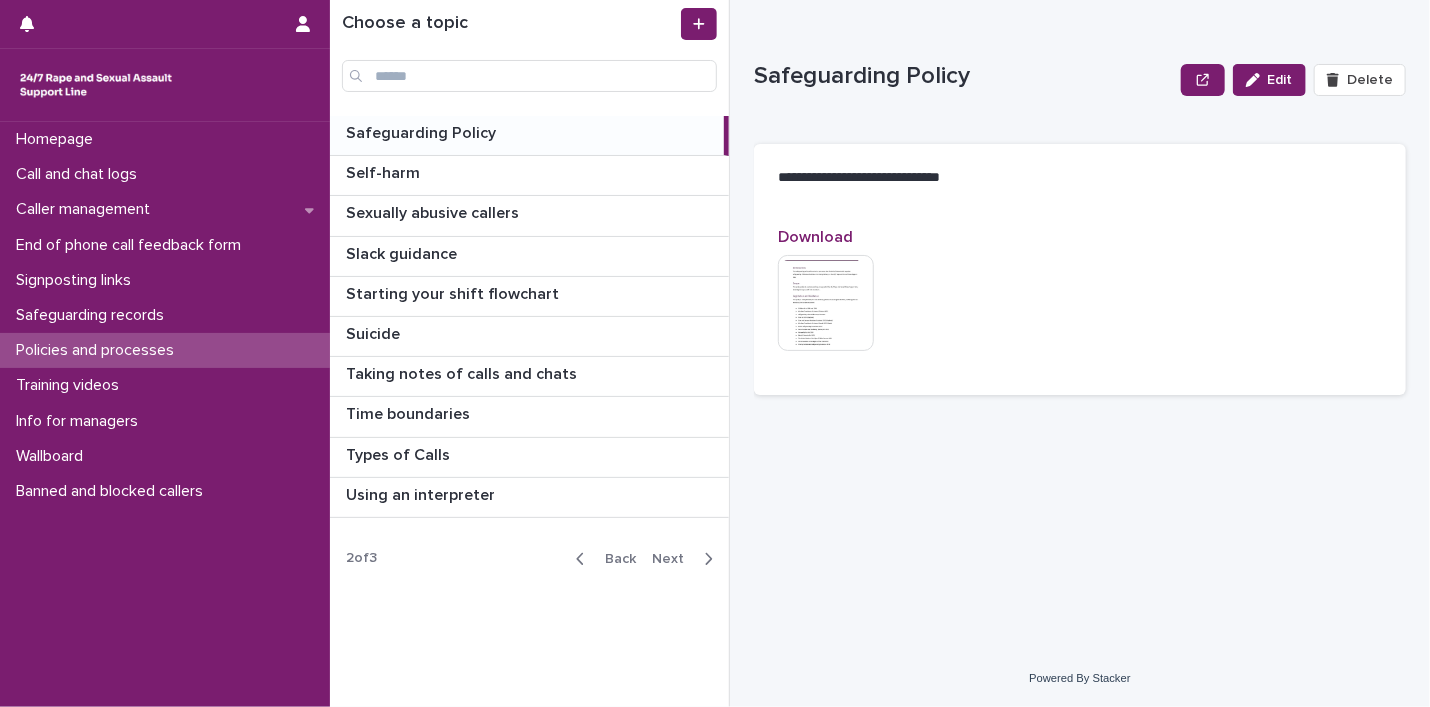 click on "Next" at bounding box center [674, 559] 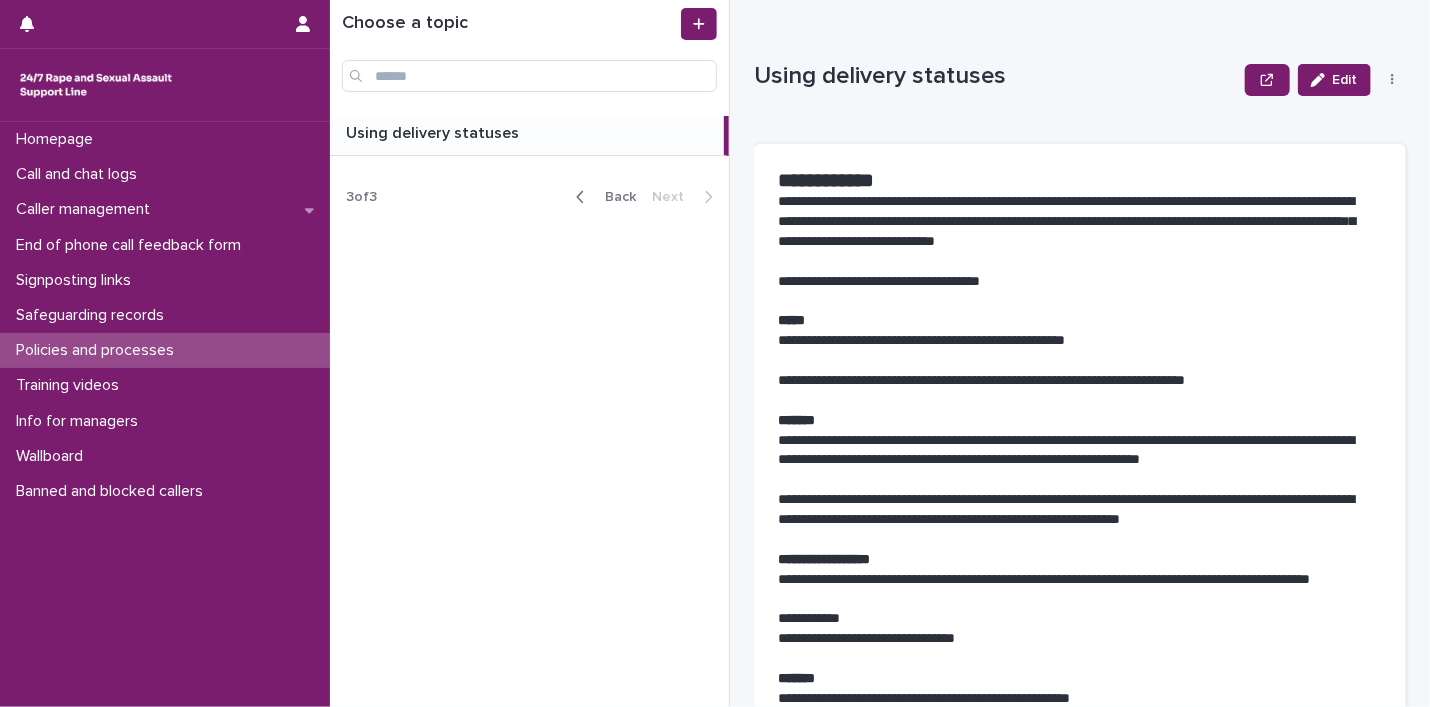 click on "Back" at bounding box center [614, 197] 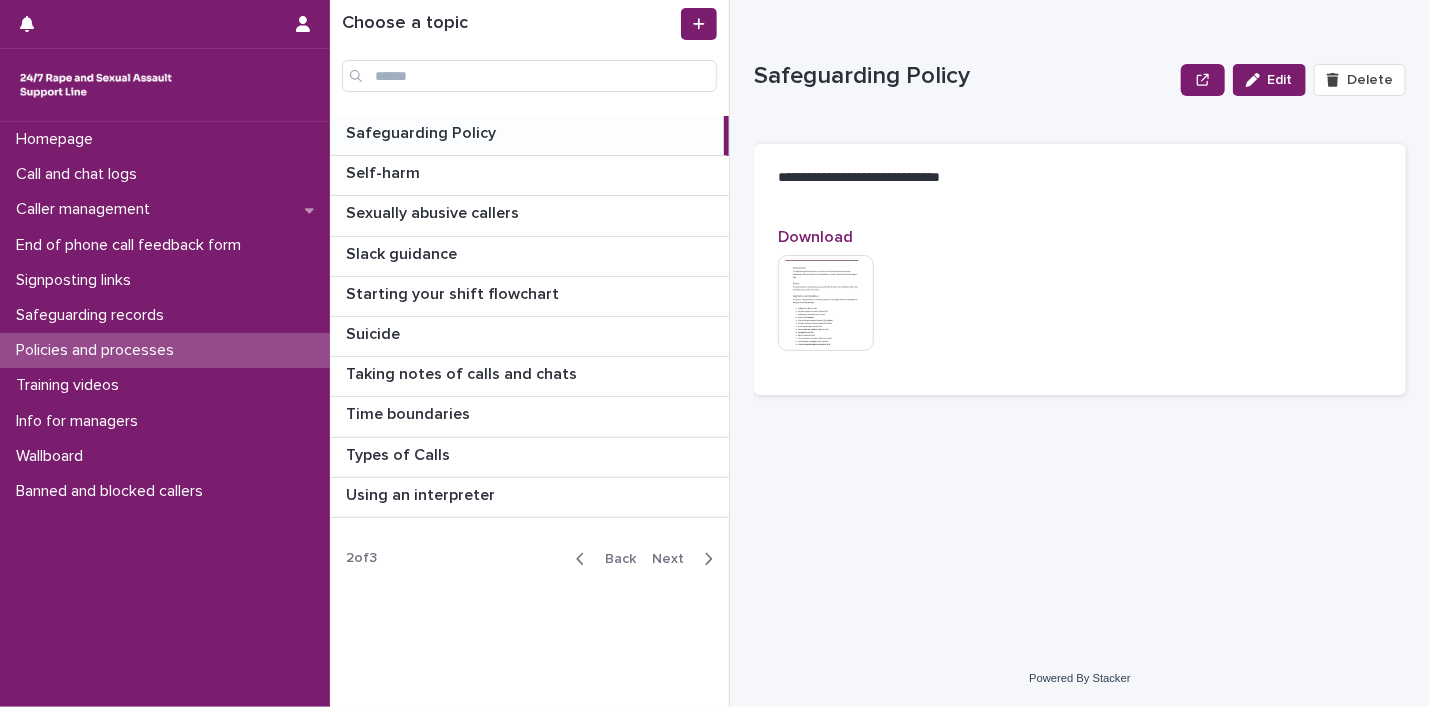 click on "Next" at bounding box center [674, 559] 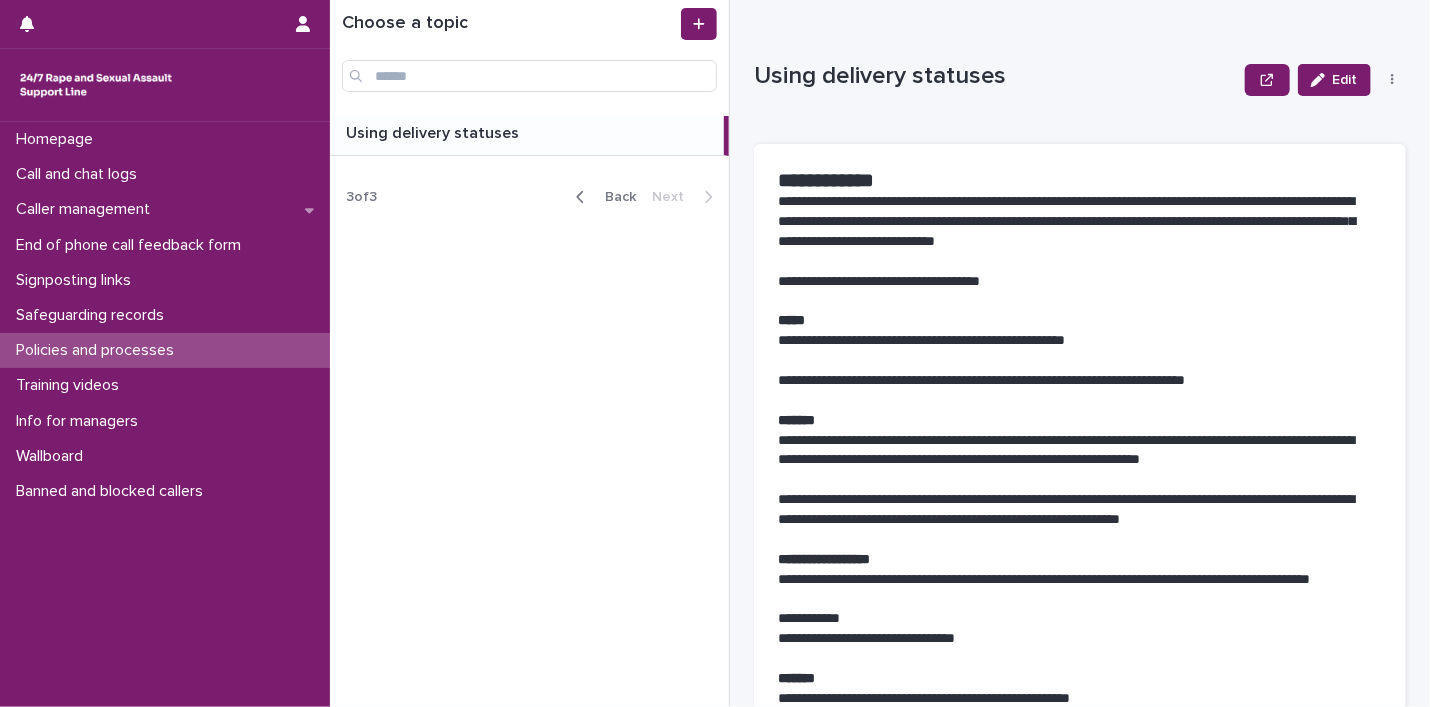 click on "Using delivery statuses" at bounding box center [434, 131] 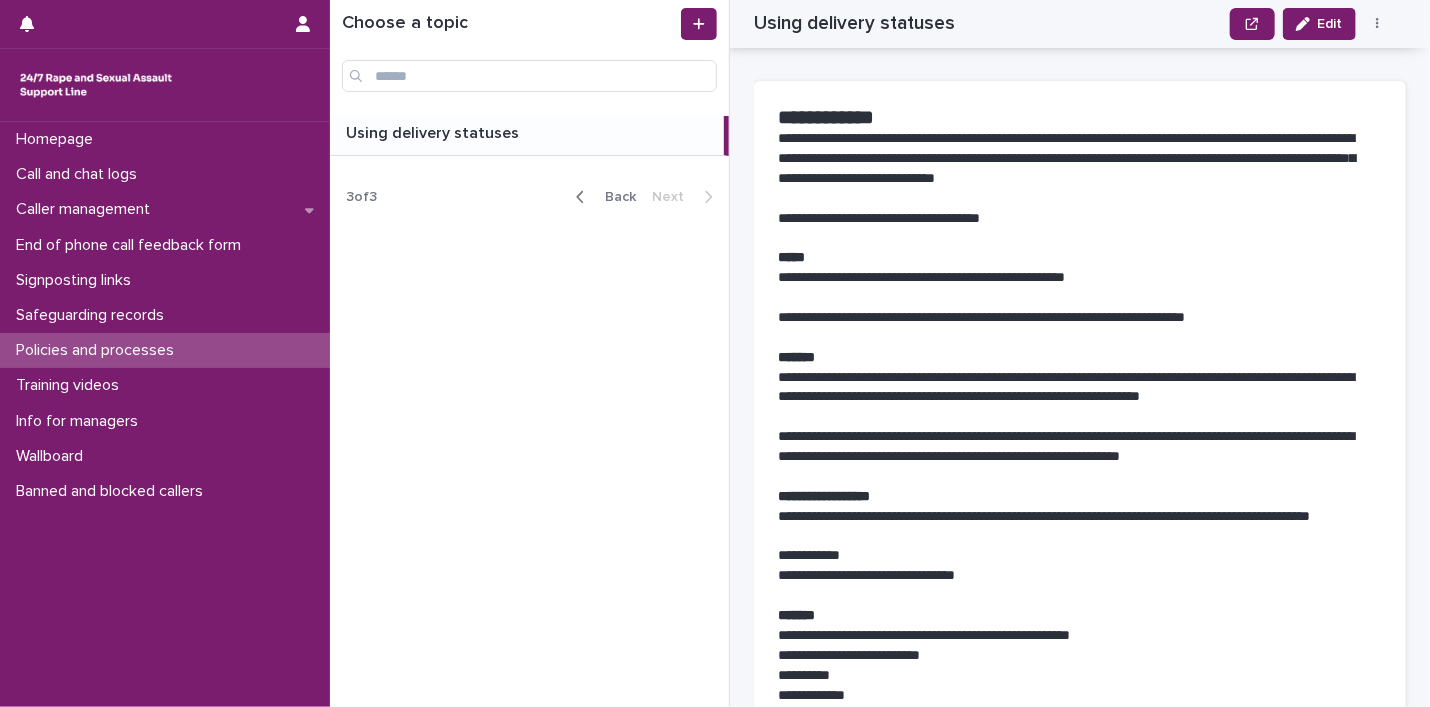 scroll, scrollTop: 0, scrollLeft: 0, axis: both 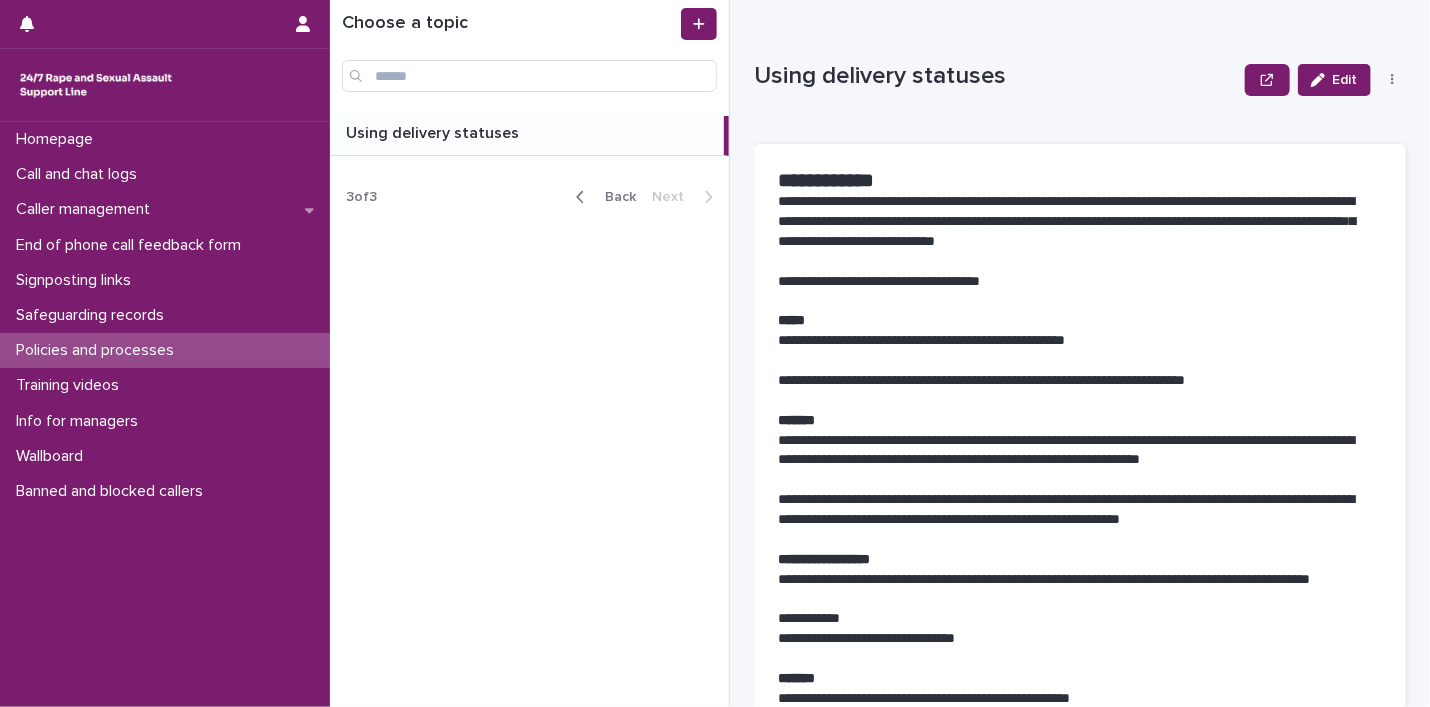 click on "Back" at bounding box center (614, 197) 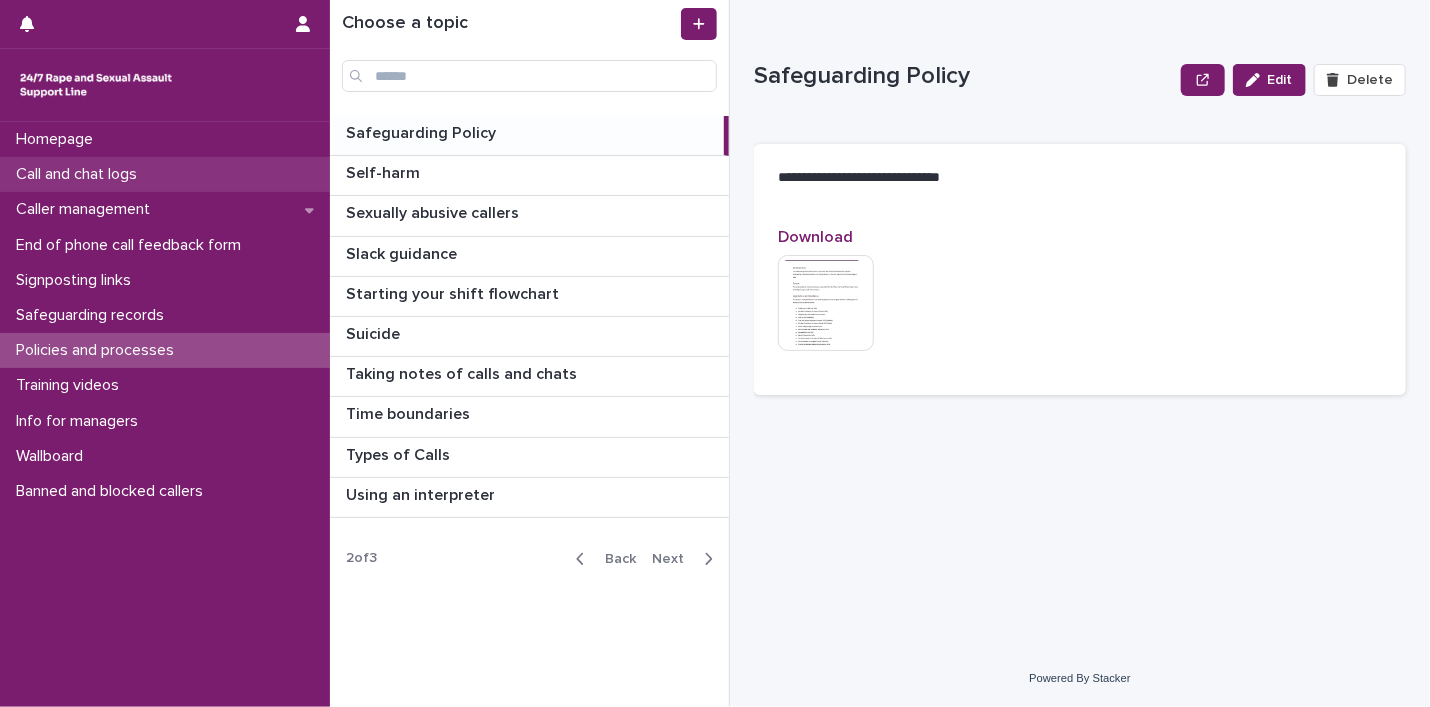 click on "Call and chat logs" at bounding box center [165, 174] 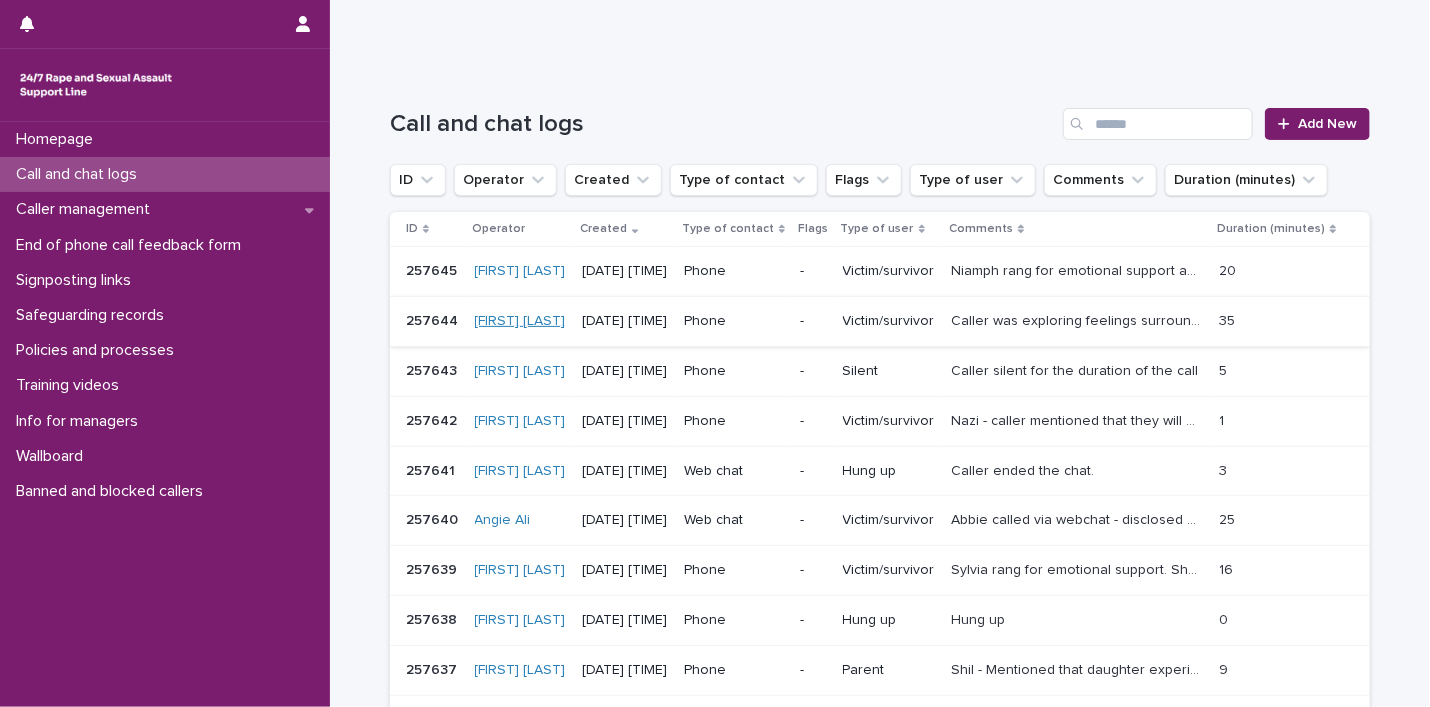 scroll, scrollTop: 143, scrollLeft: 0, axis: vertical 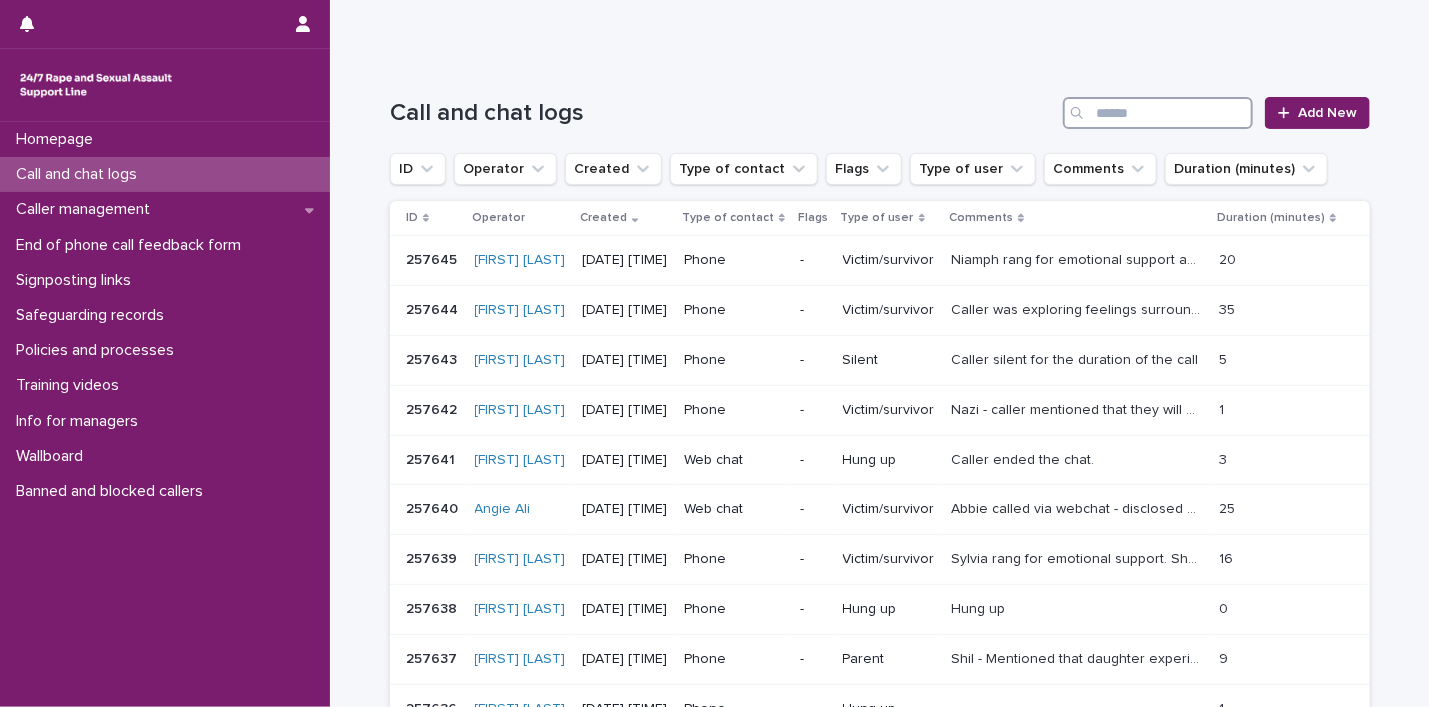 click at bounding box center (1158, 113) 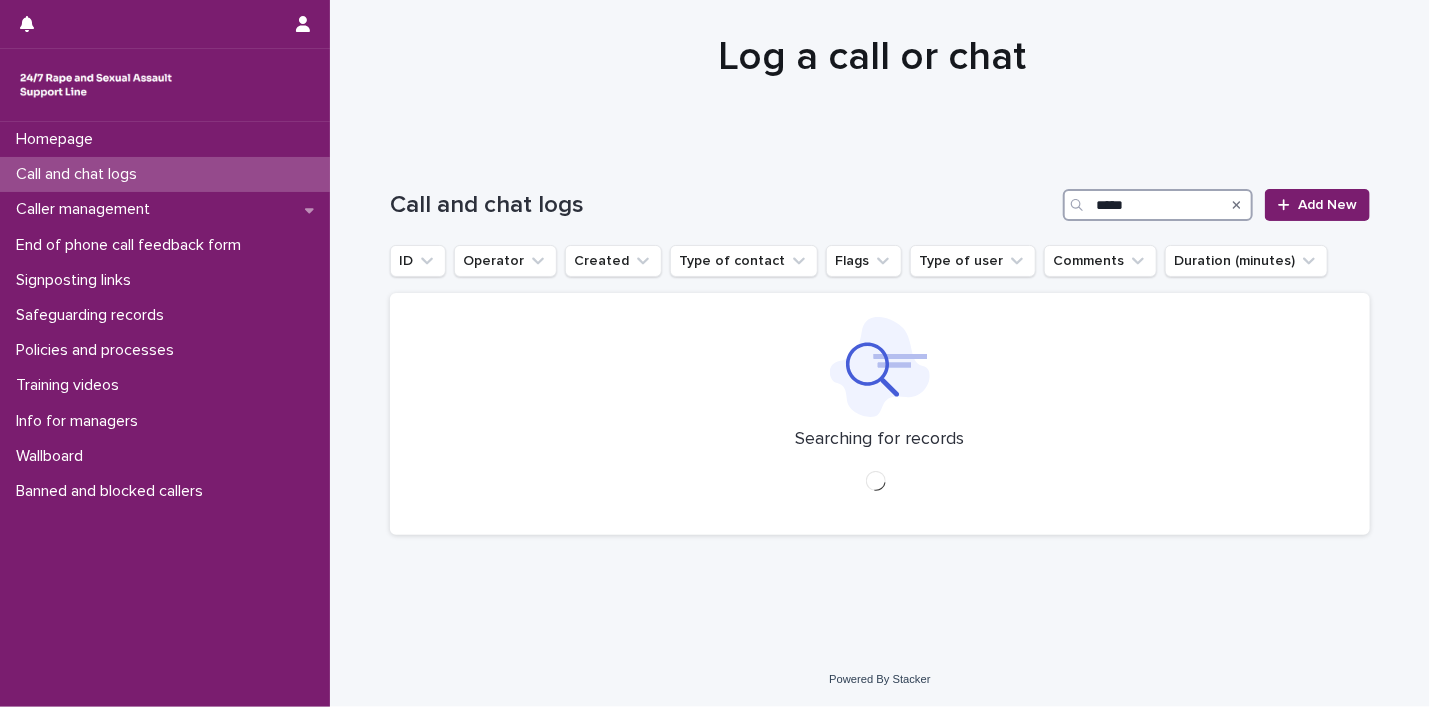 scroll, scrollTop: 51, scrollLeft: 0, axis: vertical 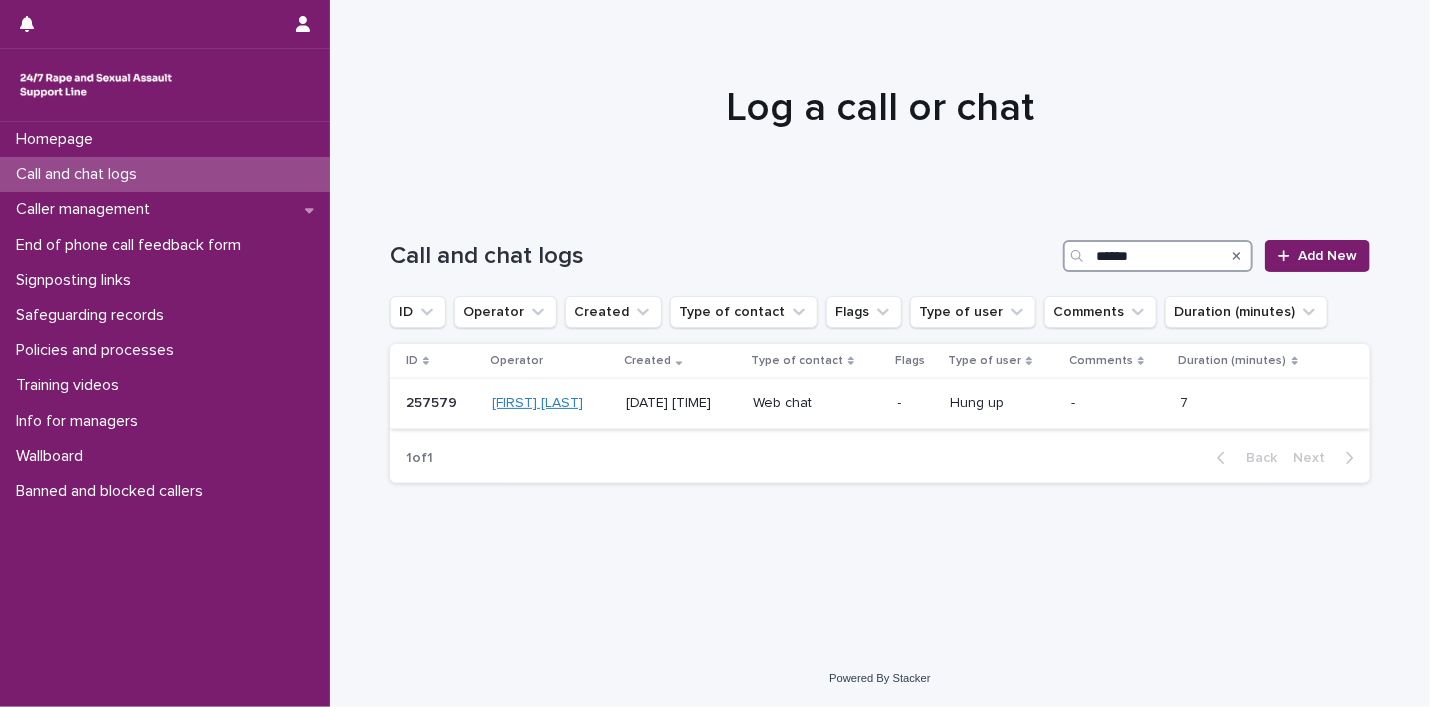 type on "******" 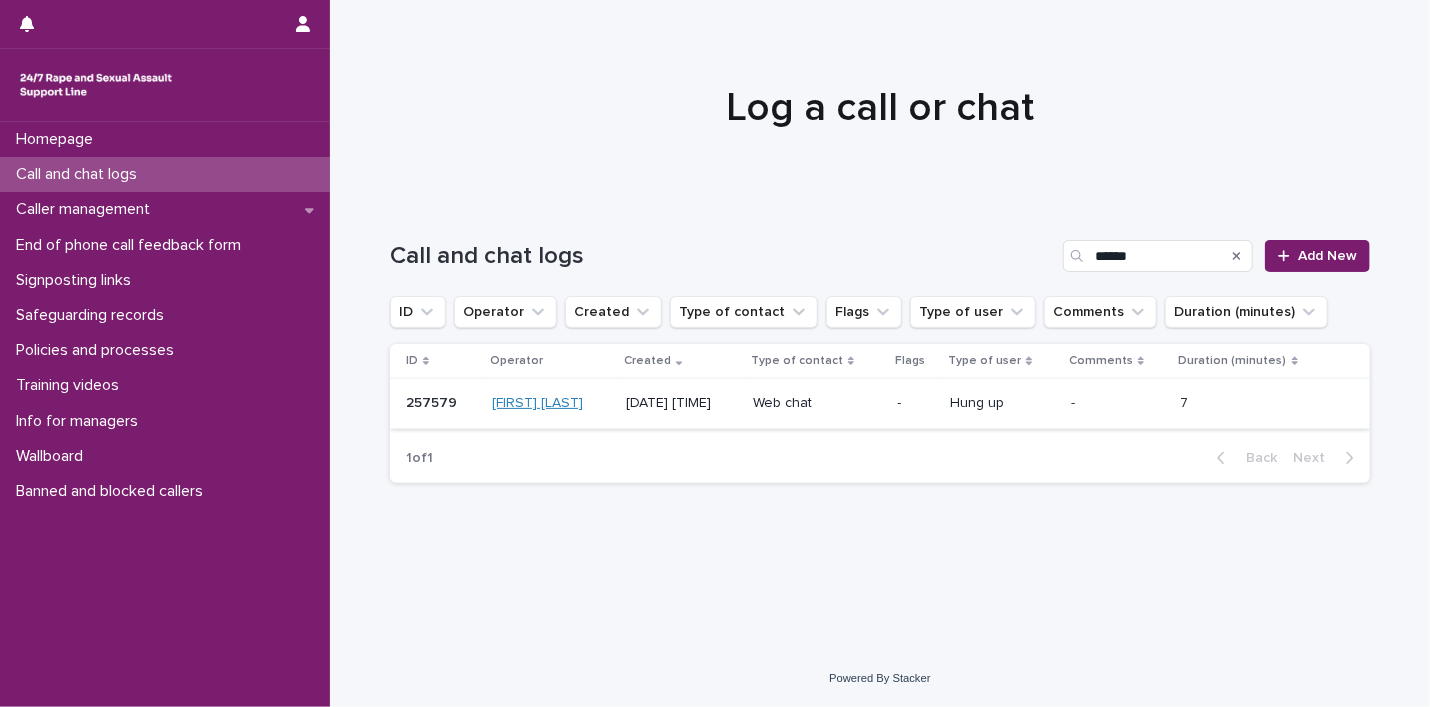 click on "[FIRST] [LAST]" at bounding box center (537, 403) 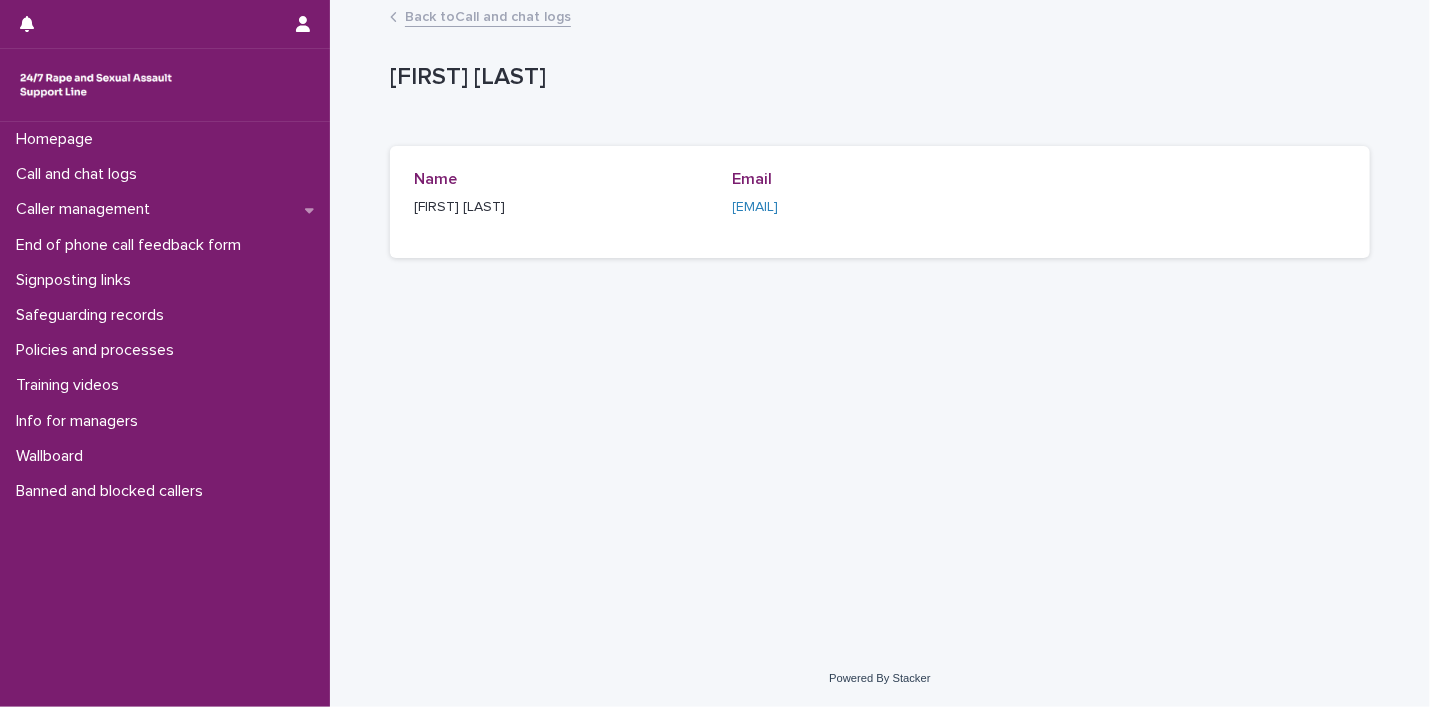 click on "Back to  Call and chat logs" at bounding box center (488, 15) 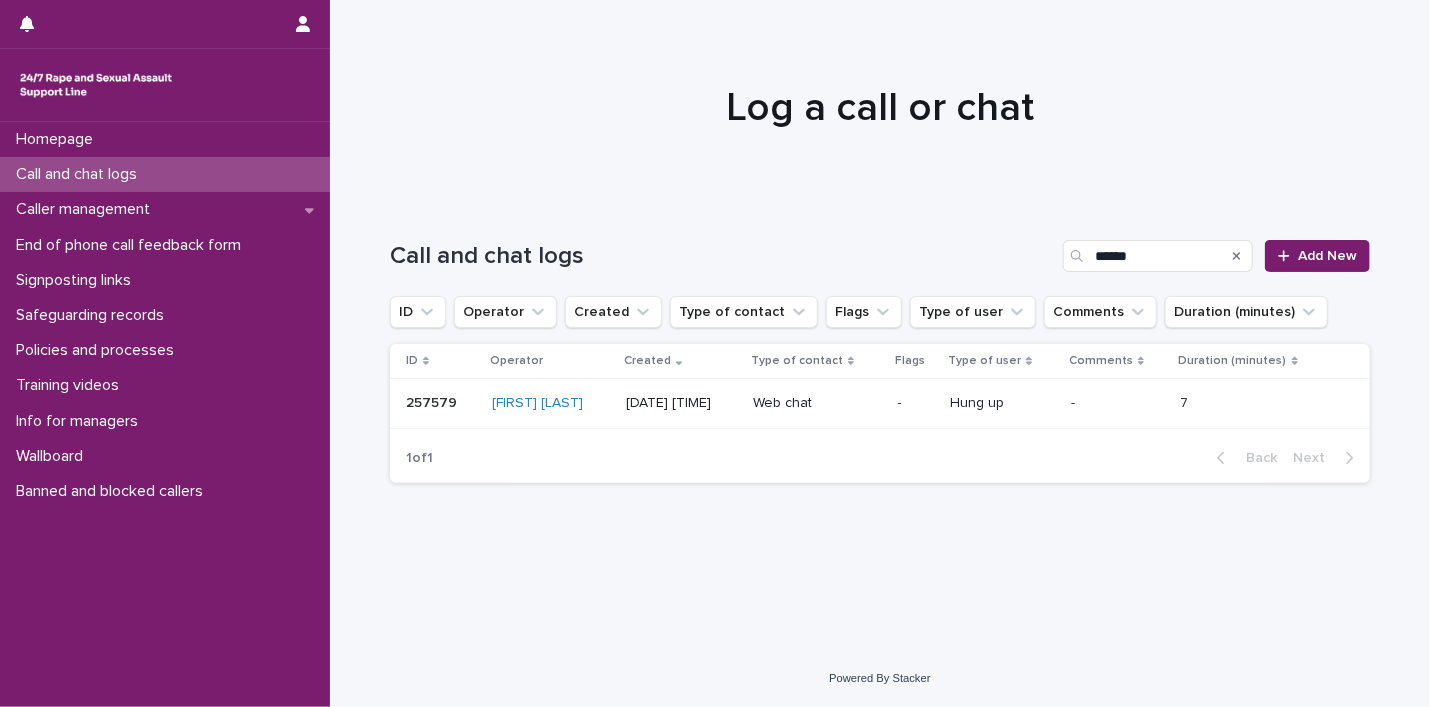 click on "-" at bounding box center (916, 403) 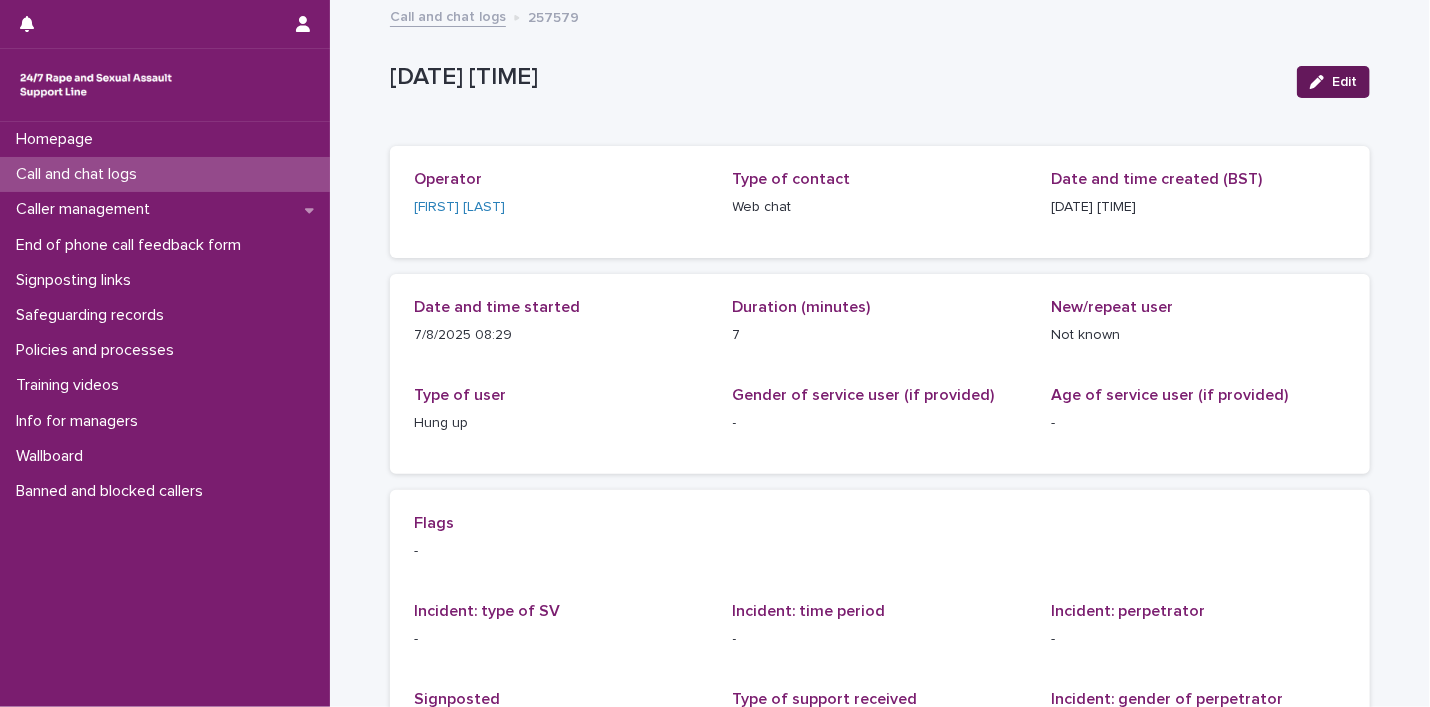 click on "Edit" at bounding box center [1333, 82] 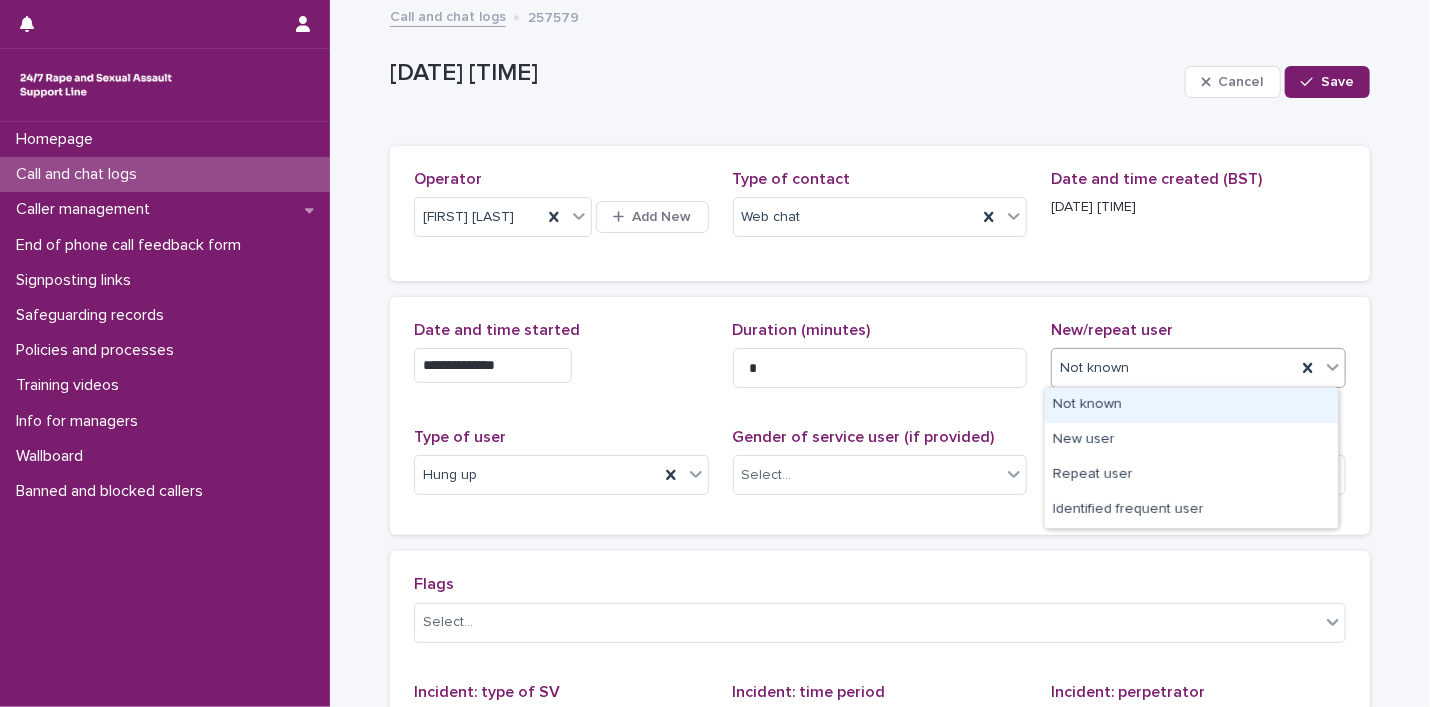 click 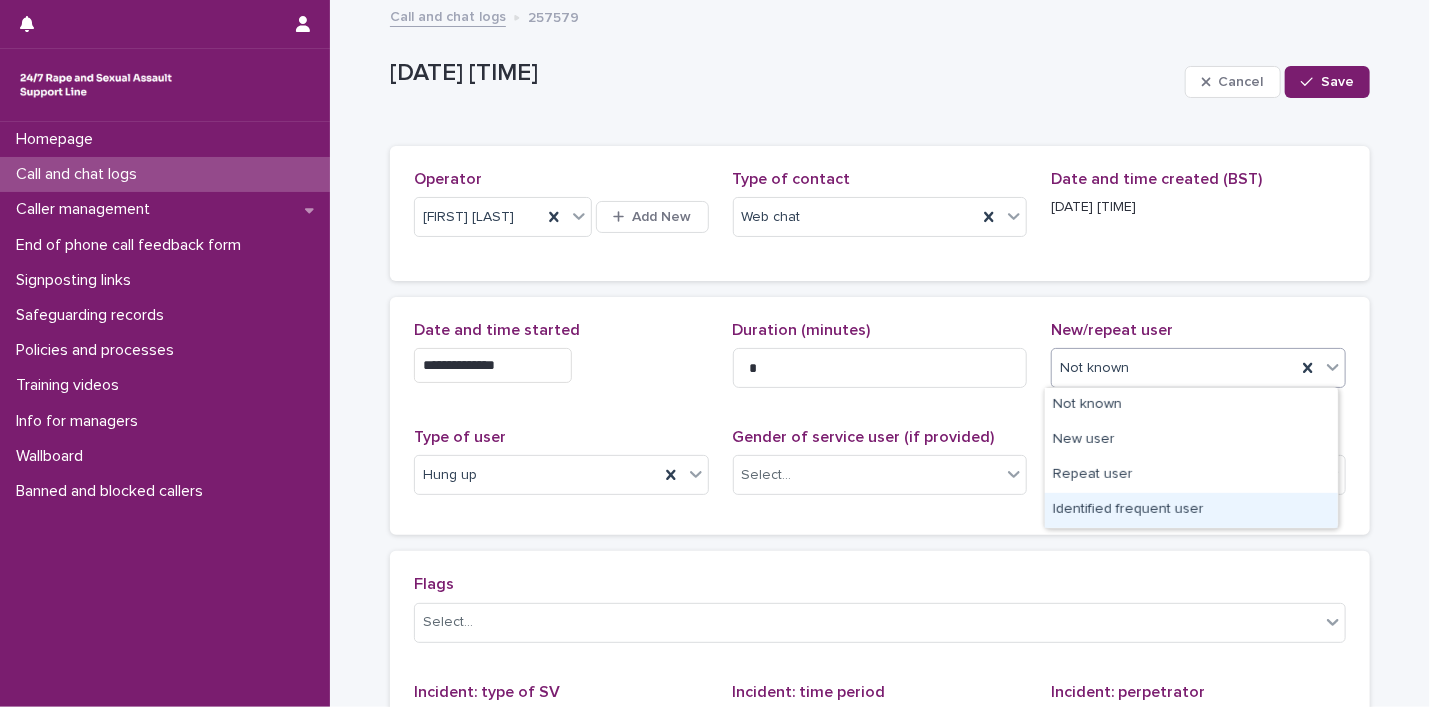 click on "Identified frequent user" at bounding box center (1191, 510) 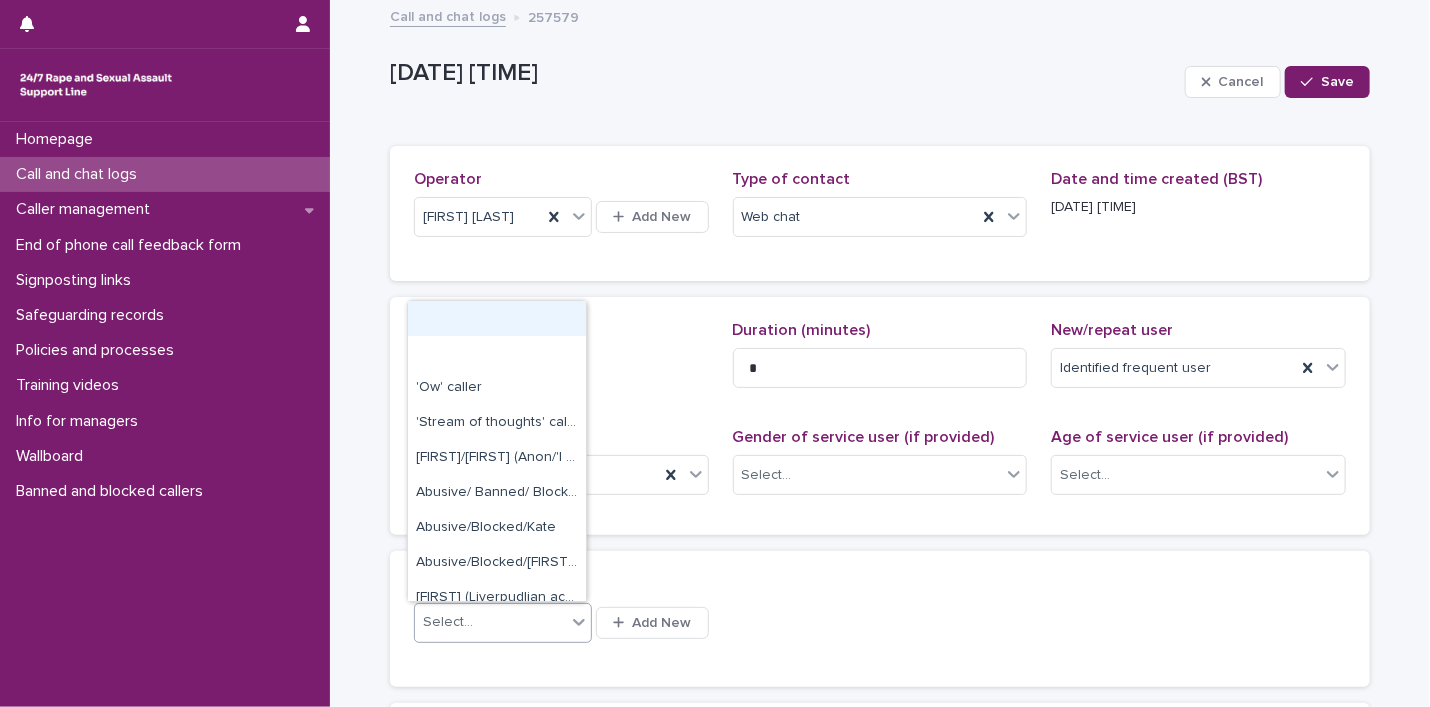 click on "Select..." at bounding box center (490, 622) 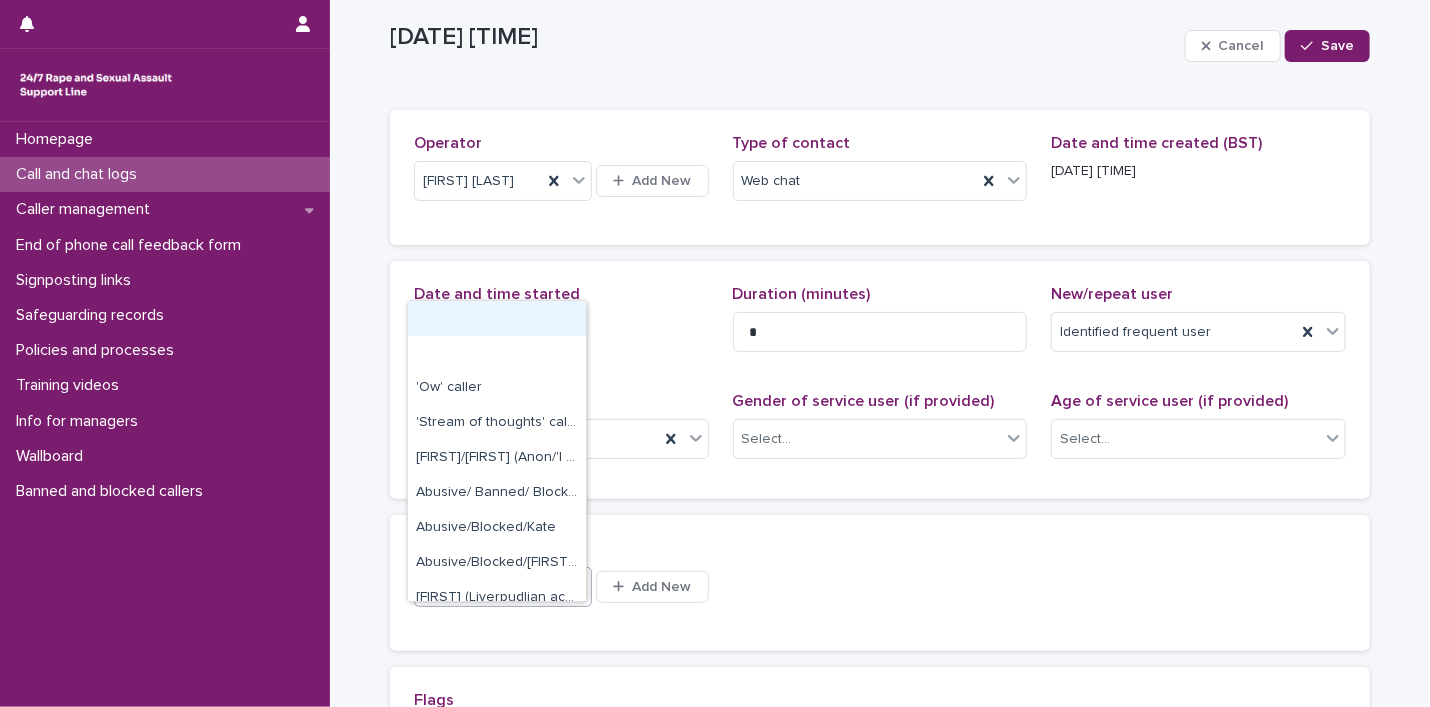 scroll, scrollTop: 36, scrollLeft: 0, axis: vertical 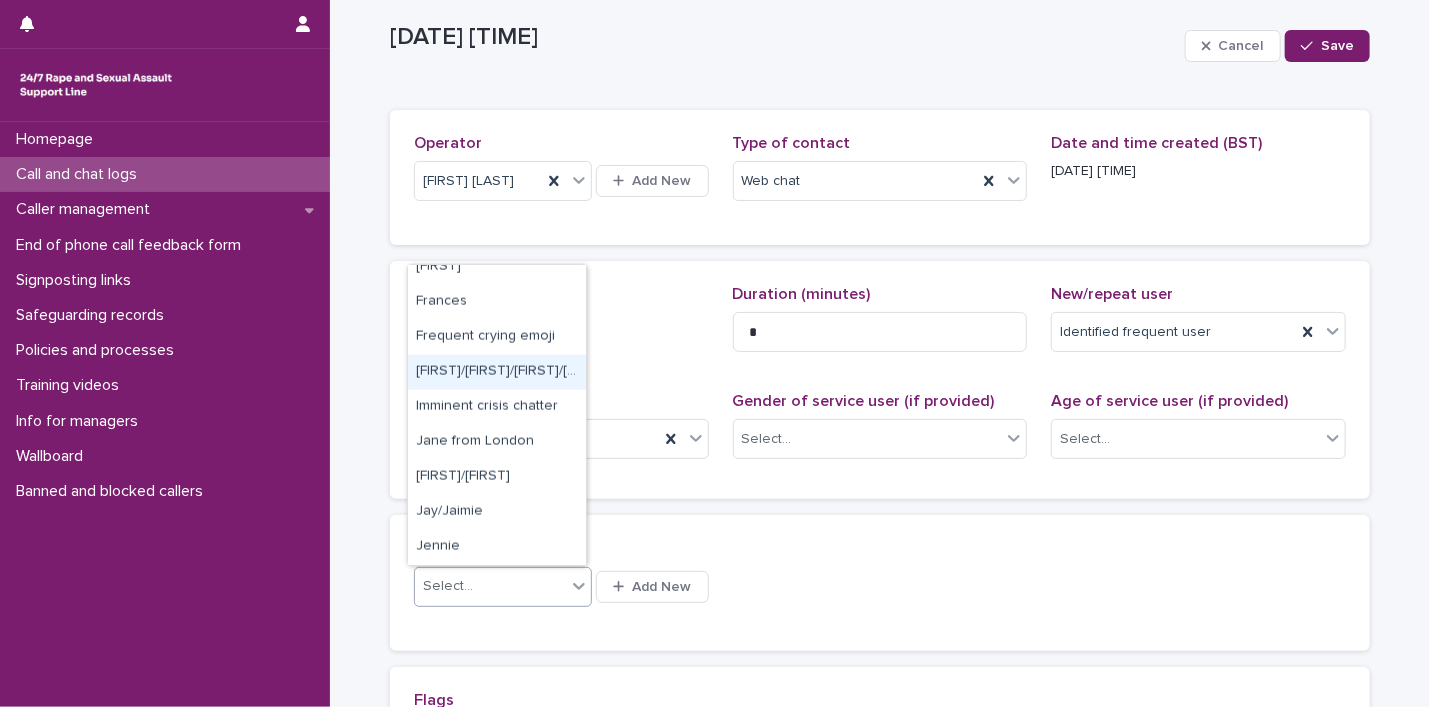 click on "[FIRST]/[FIRST]/[FIRST]/[FIRST]/[FIRST]/[FIRST]/anon/[FIRST]/[FIRST]/[FIRST]/[FIRST]" at bounding box center (497, 372) 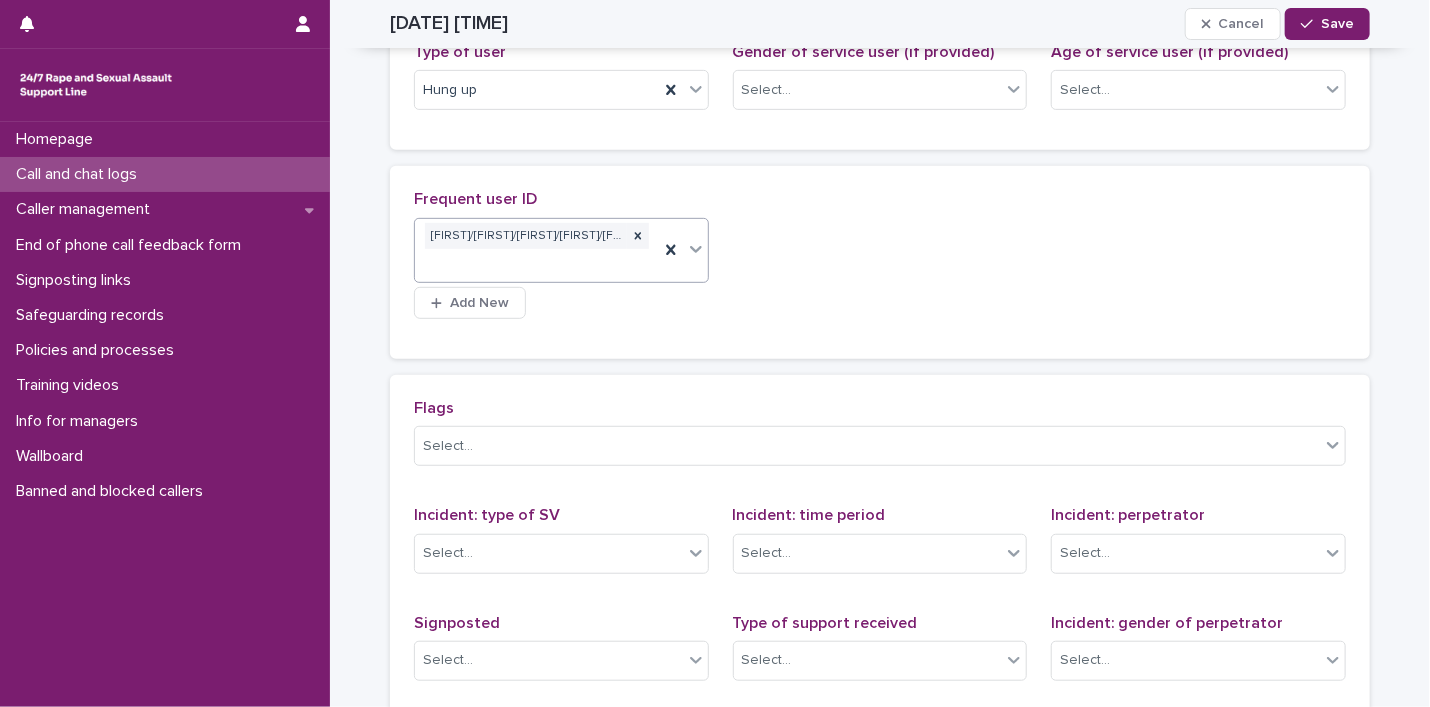 scroll, scrollTop: 392, scrollLeft: 0, axis: vertical 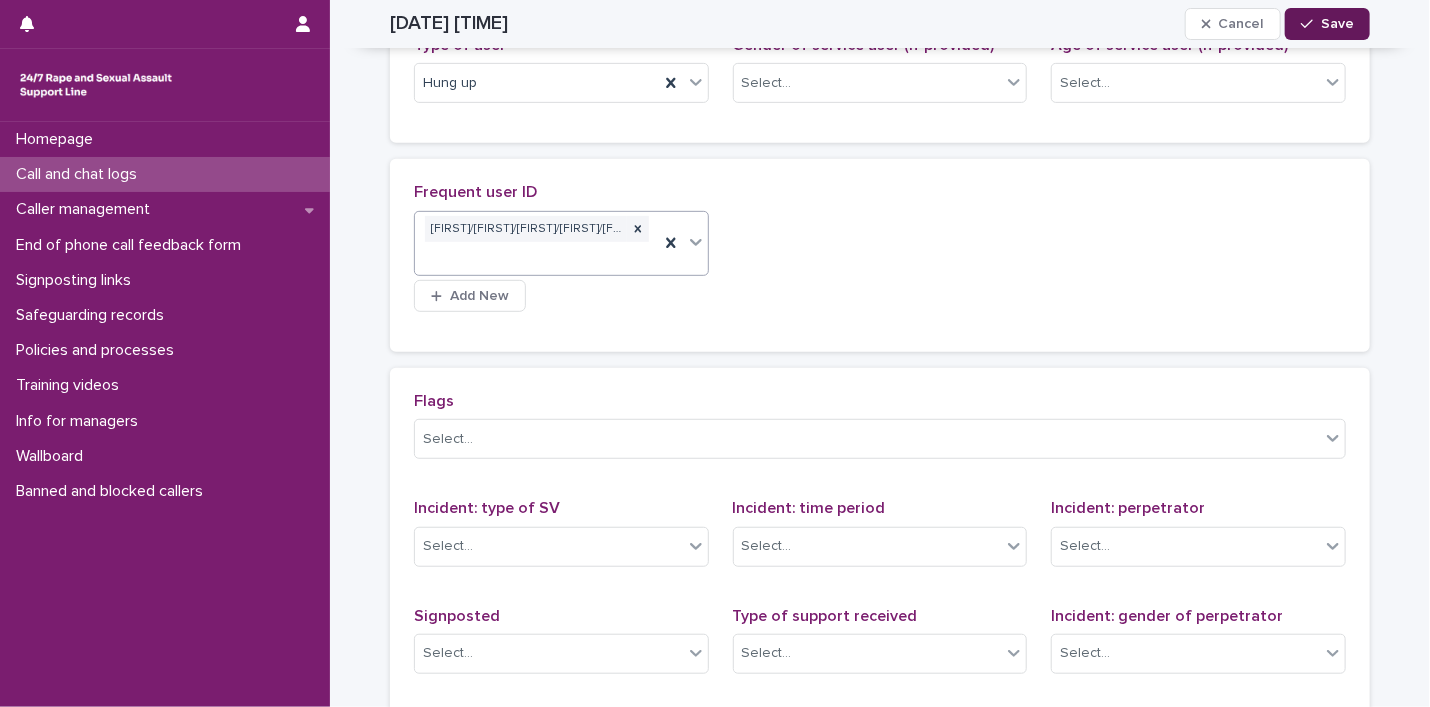 click on "Save" at bounding box center [1337, 24] 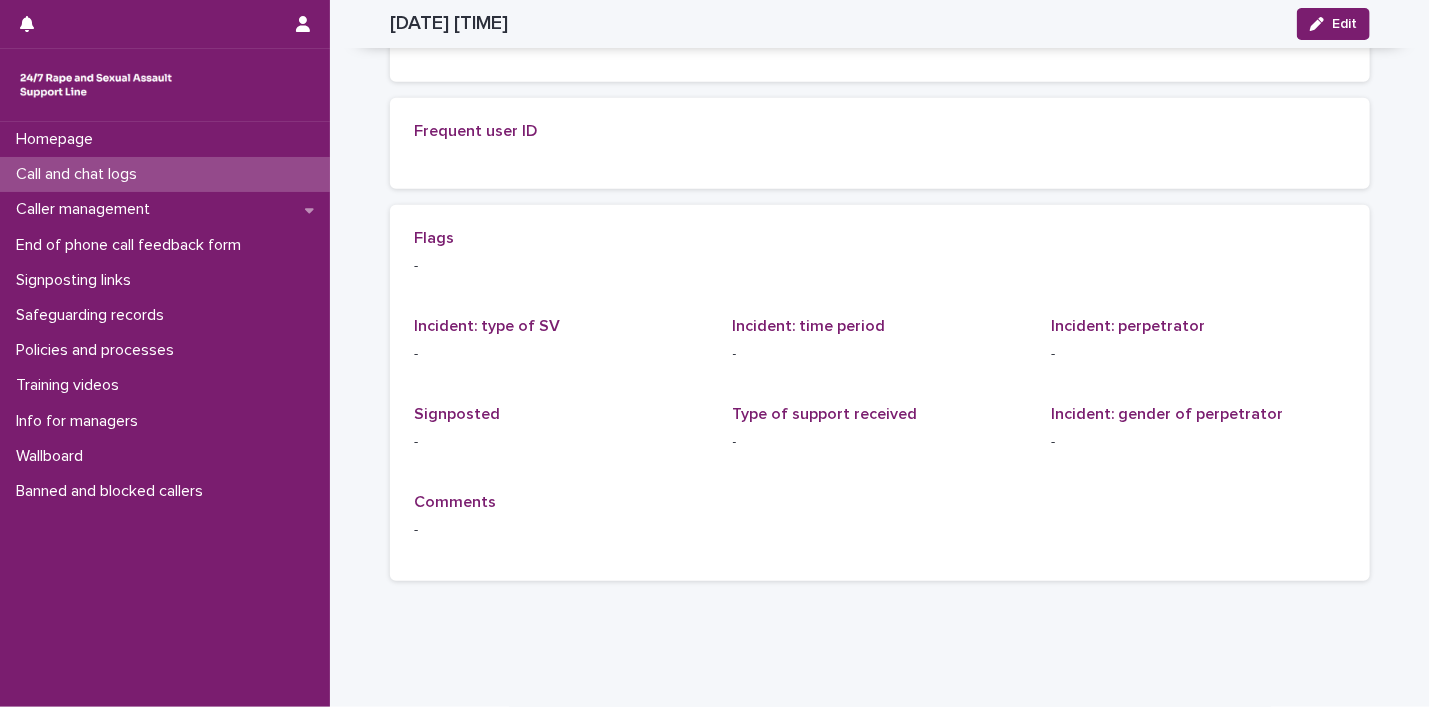 scroll, scrollTop: 272, scrollLeft: 0, axis: vertical 